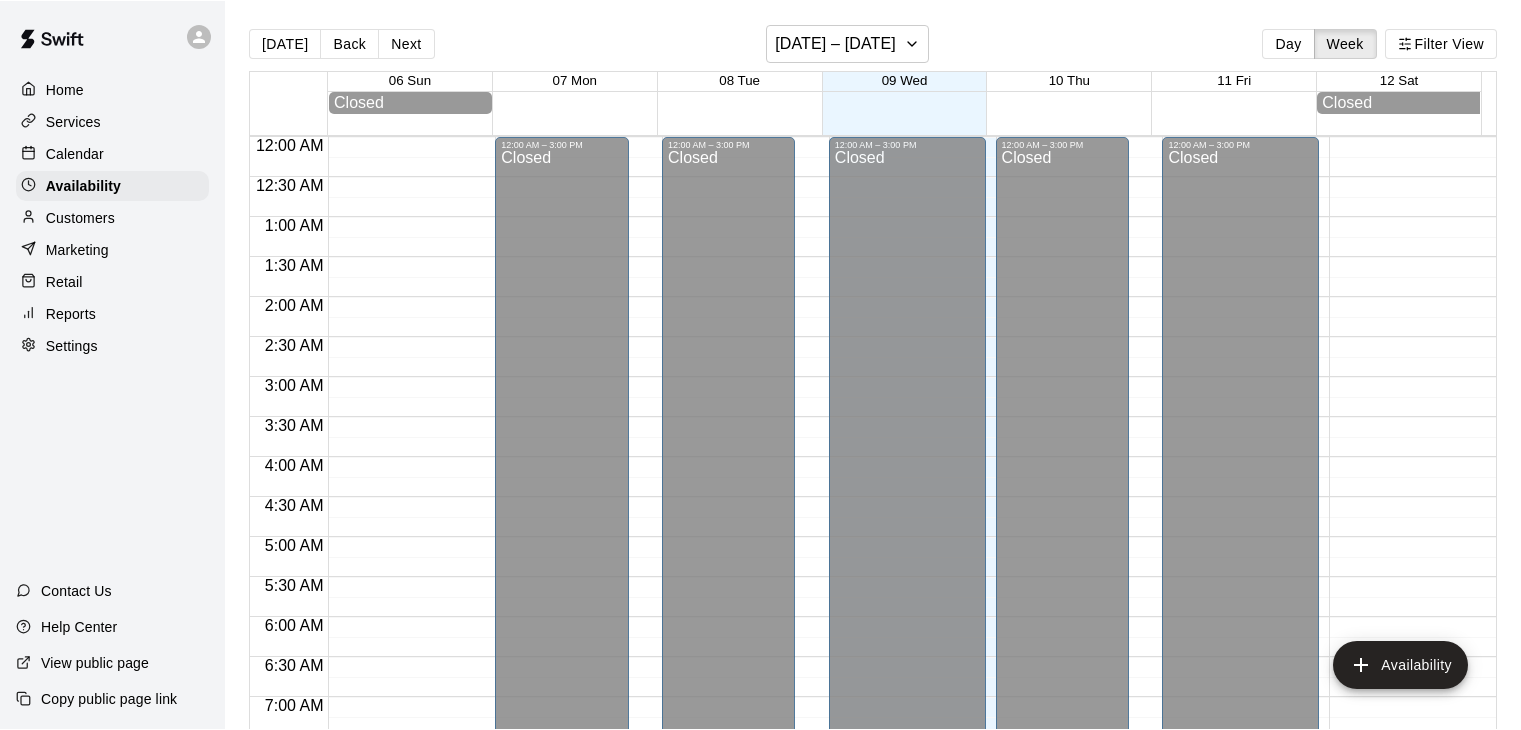 scroll, scrollTop: 0, scrollLeft: 0, axis: both 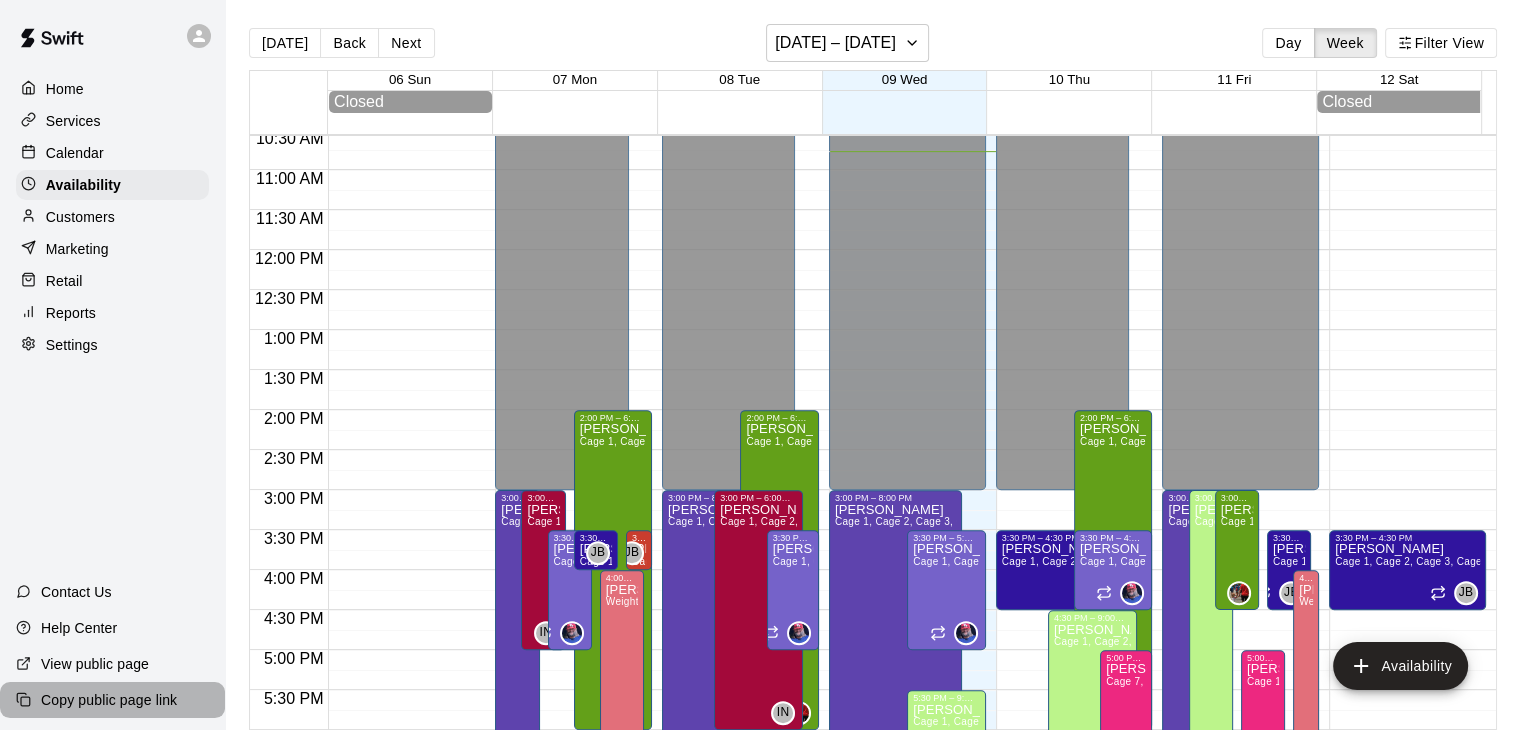 click on "Copy public page link" at bounding box center (109, 700) 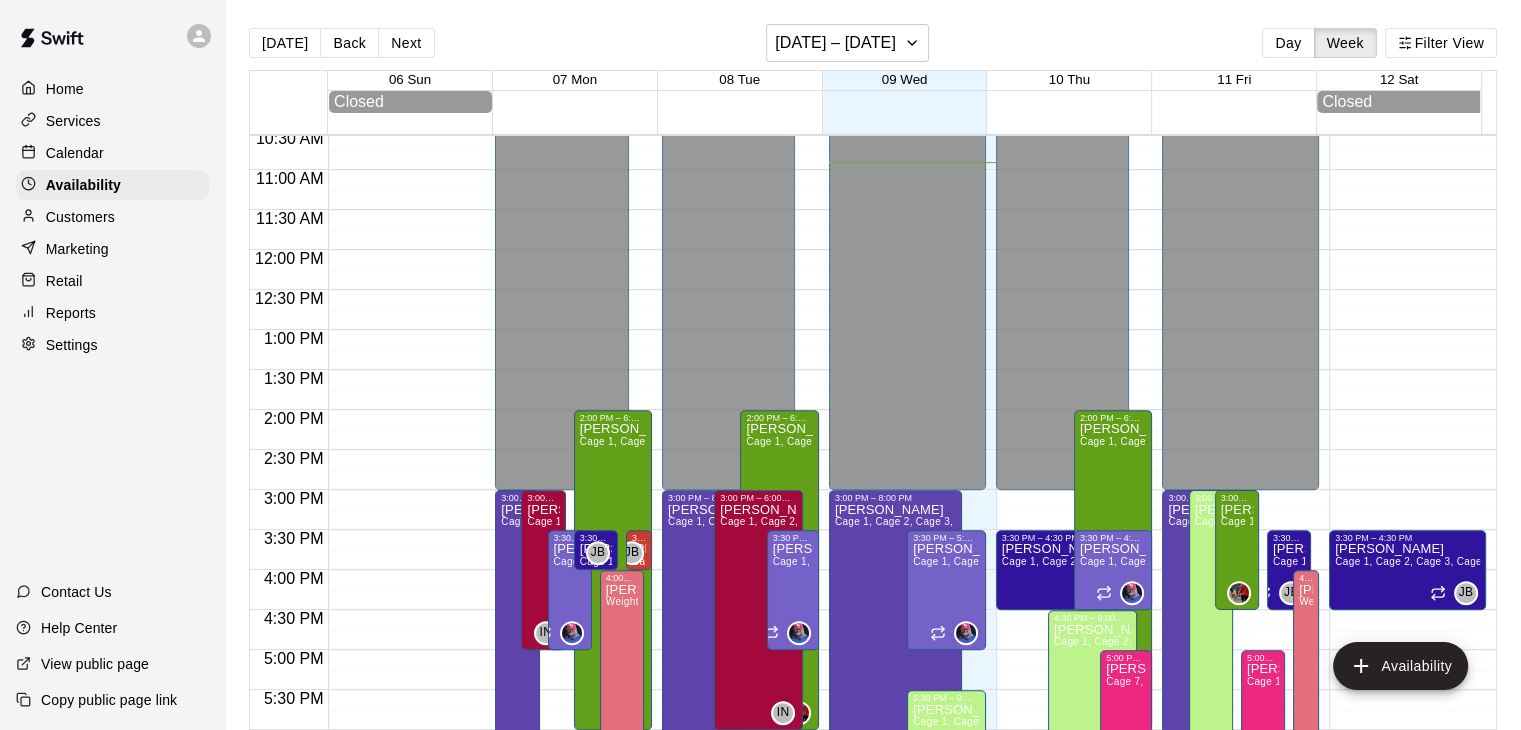 click on "Calendar" at bounding box center (112, 153) 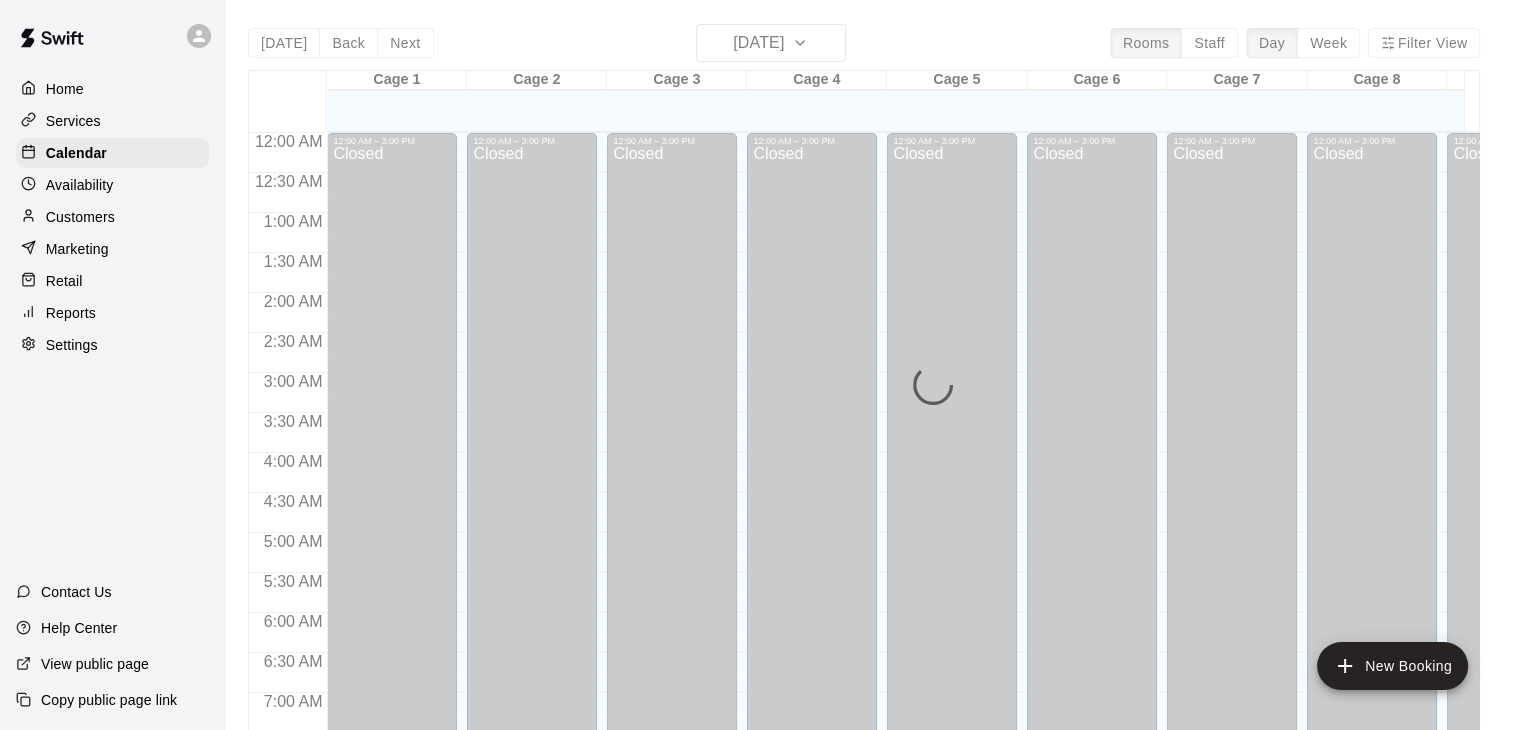 scroll, scrollTop: 872, scrollLeft: 0, axis: vertical 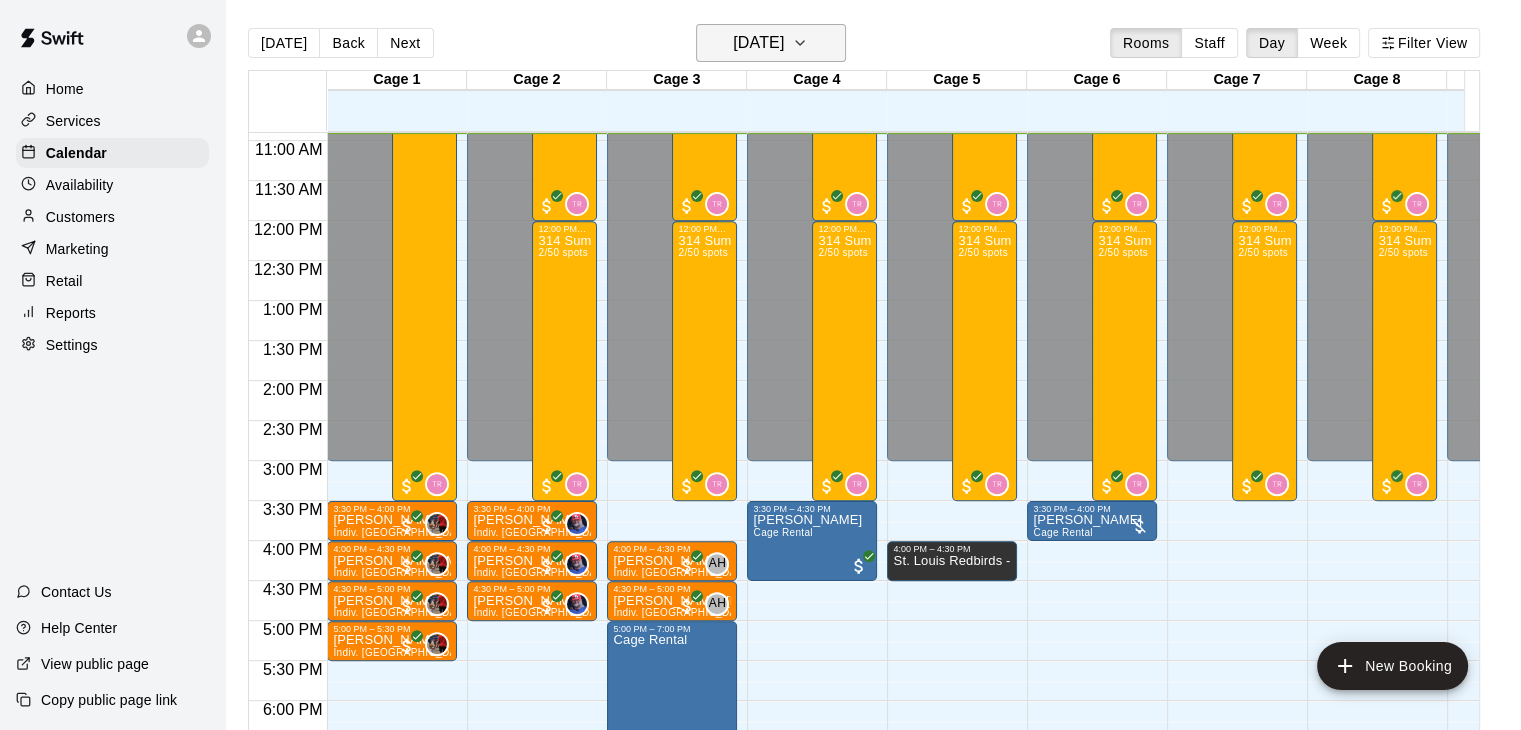 click on "[DATE]" at bounding box center [758, 43] 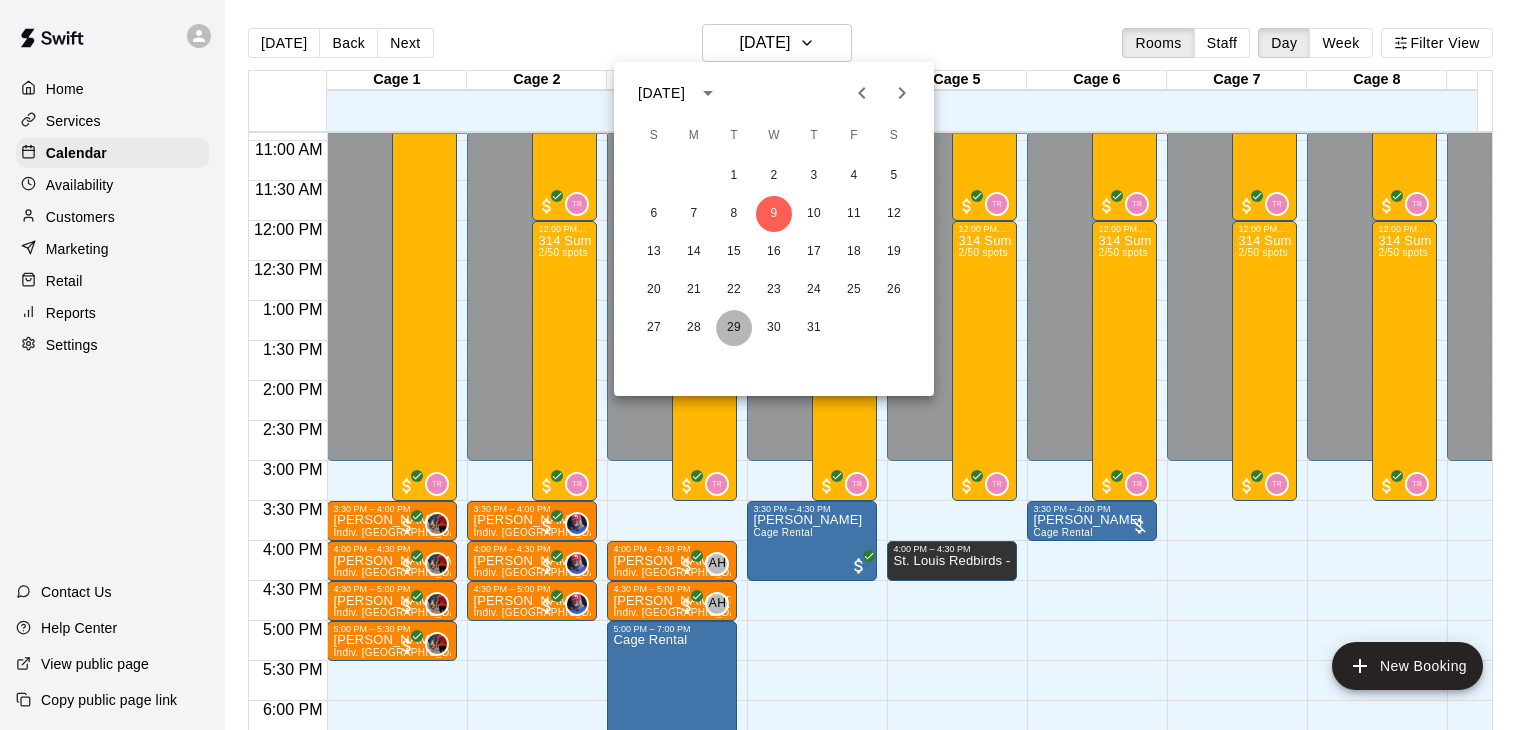 click on "29" at bounding box center [734, 328] 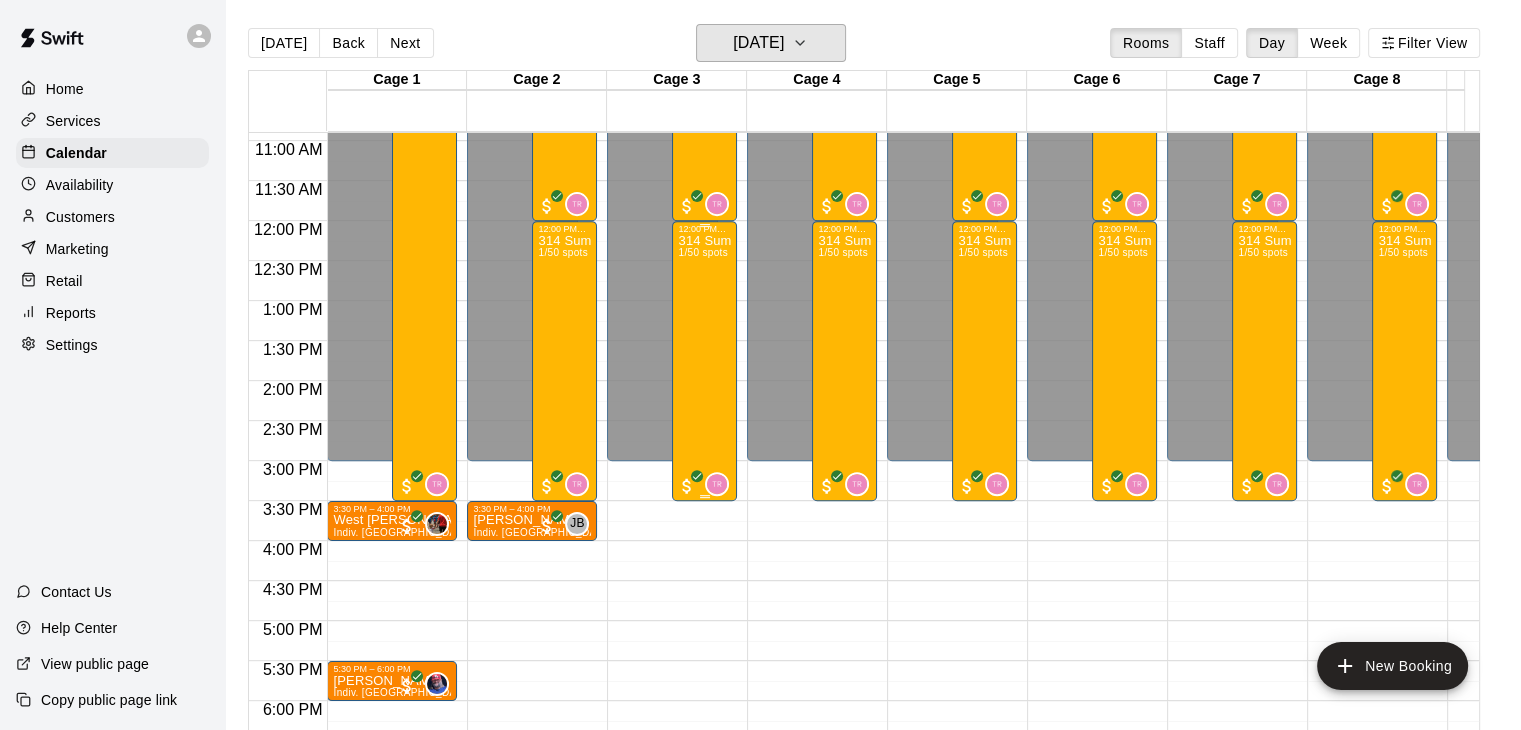 scroll, scrollTop: 932, scrollLeft: 0, axis: vertical 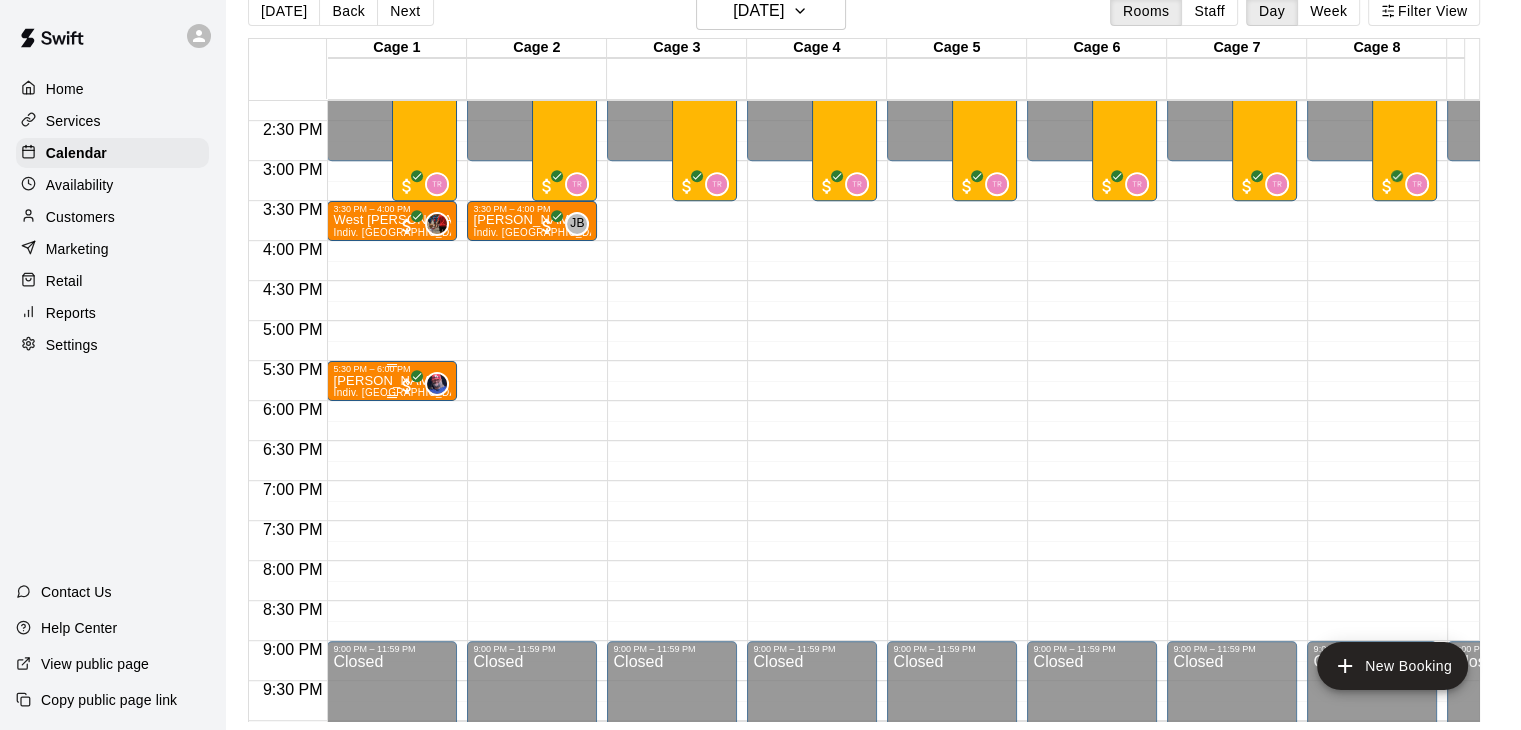 click on "[PERSON_NAME]" at bounding box center [392, 381] 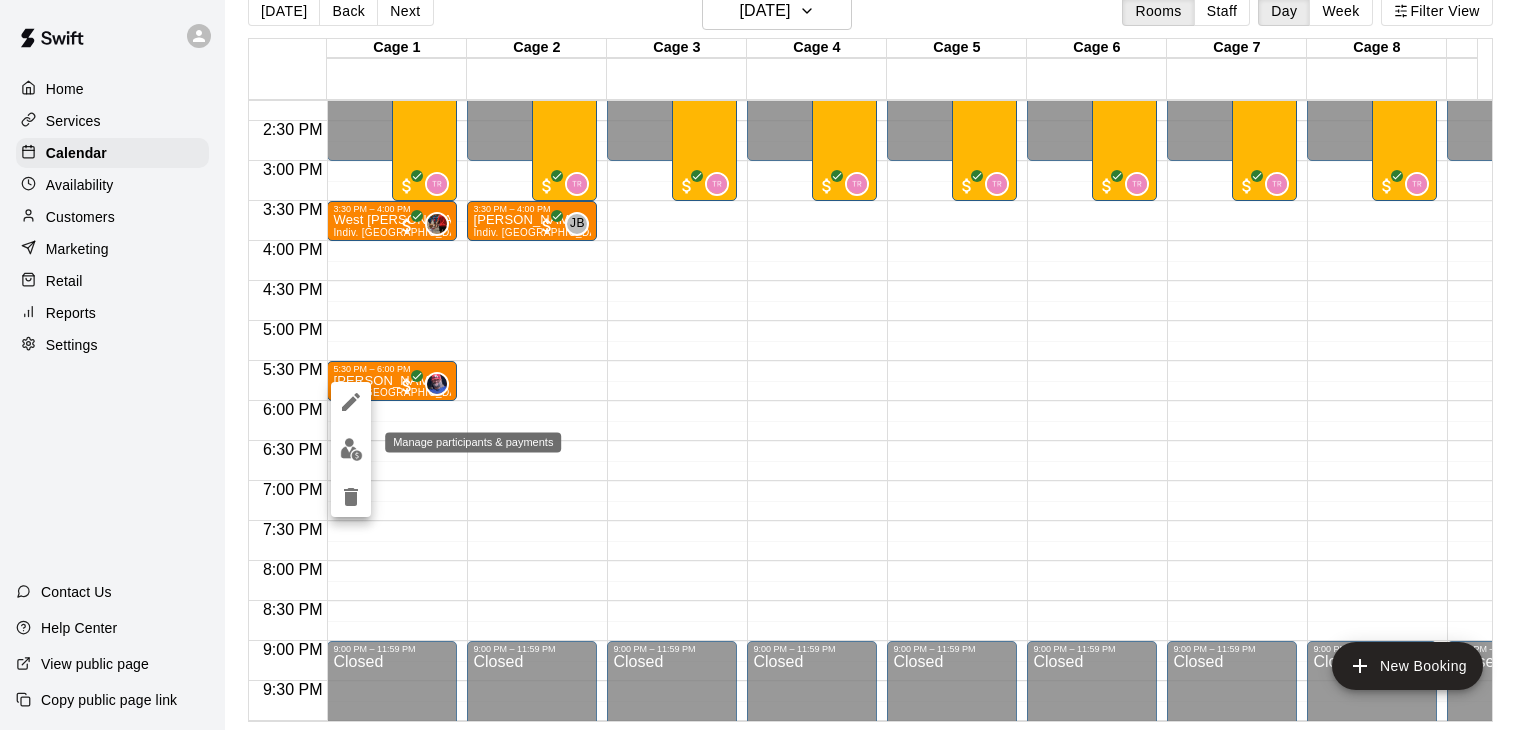 click at bounding box center [351, 449] 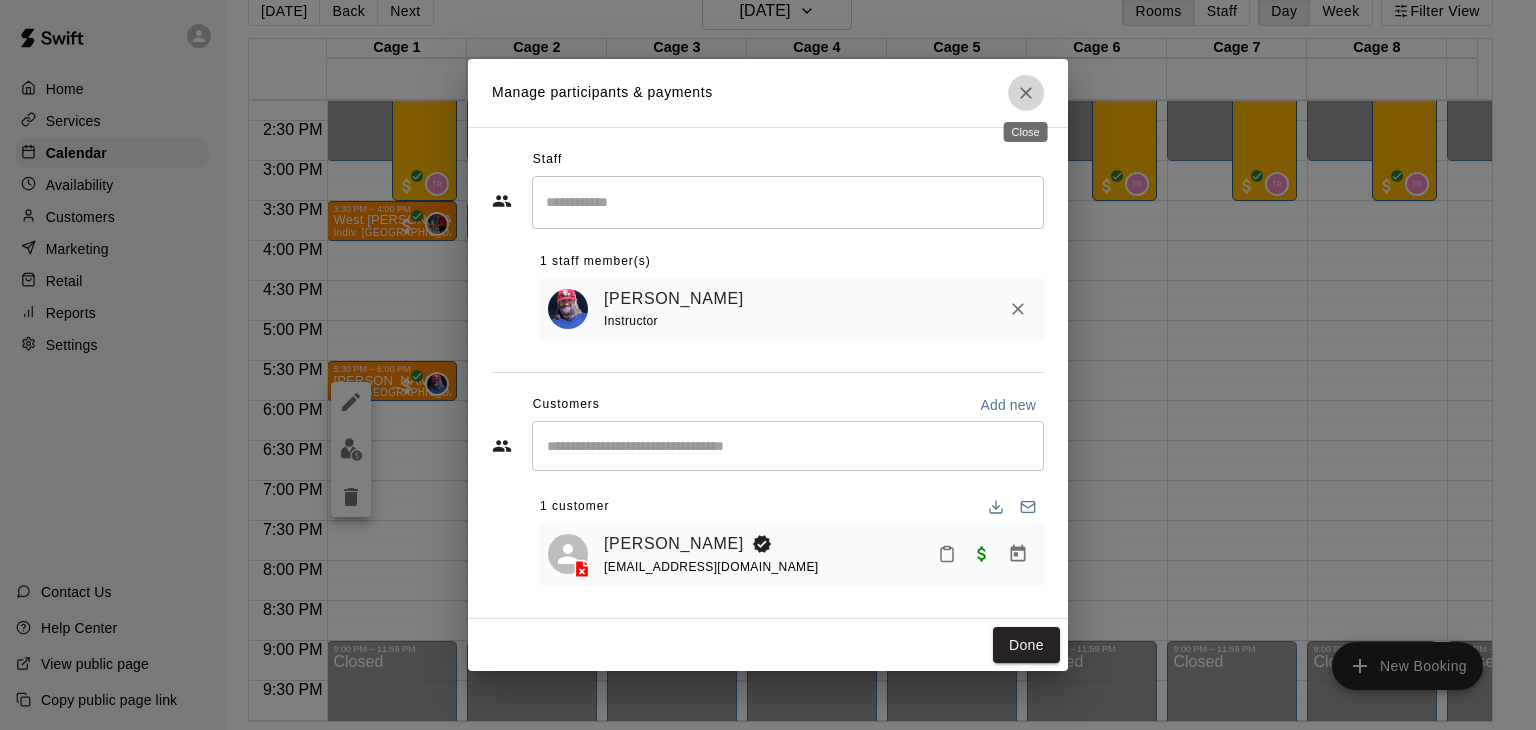 click 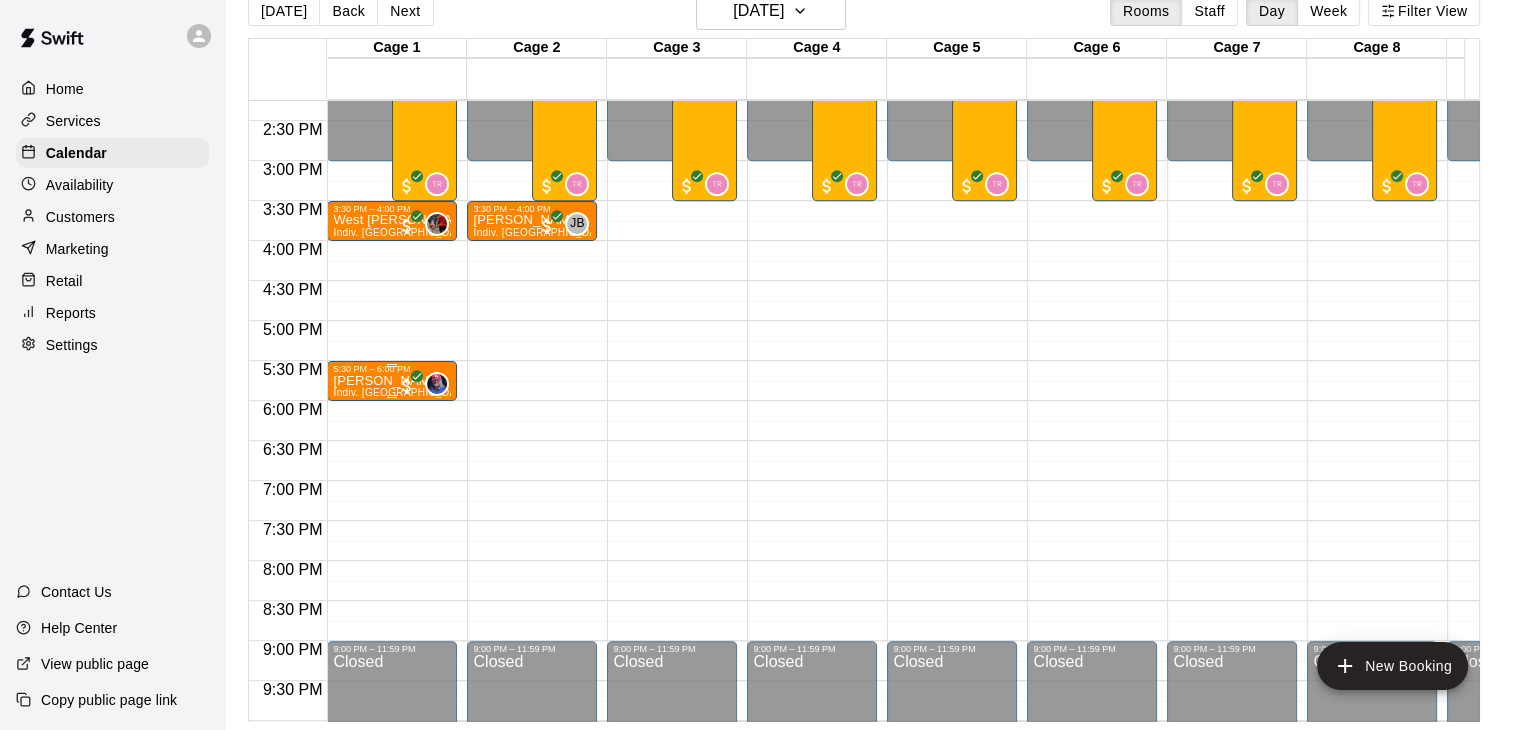 click on "[PERSON_NAME]" at bounding box center [392, 381] 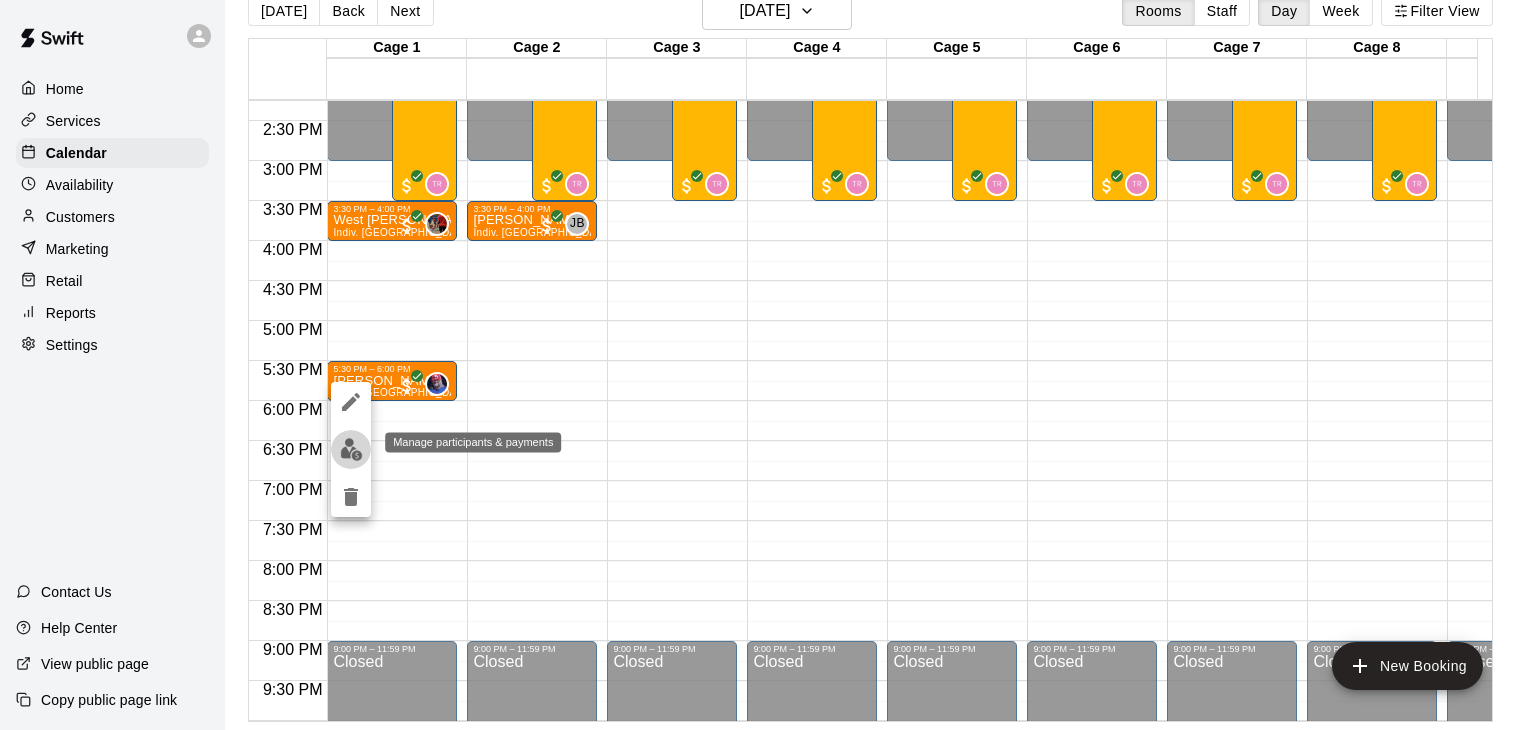 click at bounding box center (351, 449) 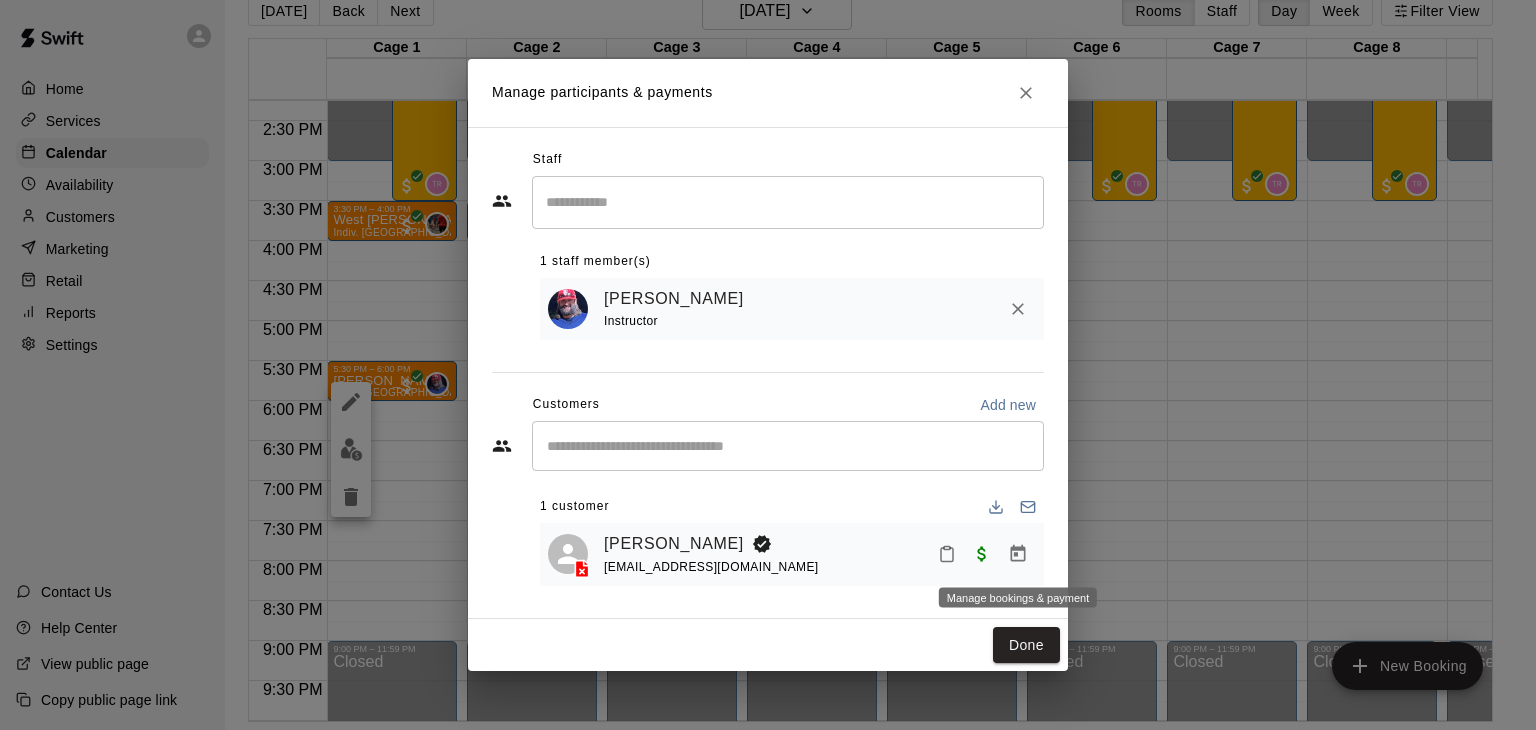click 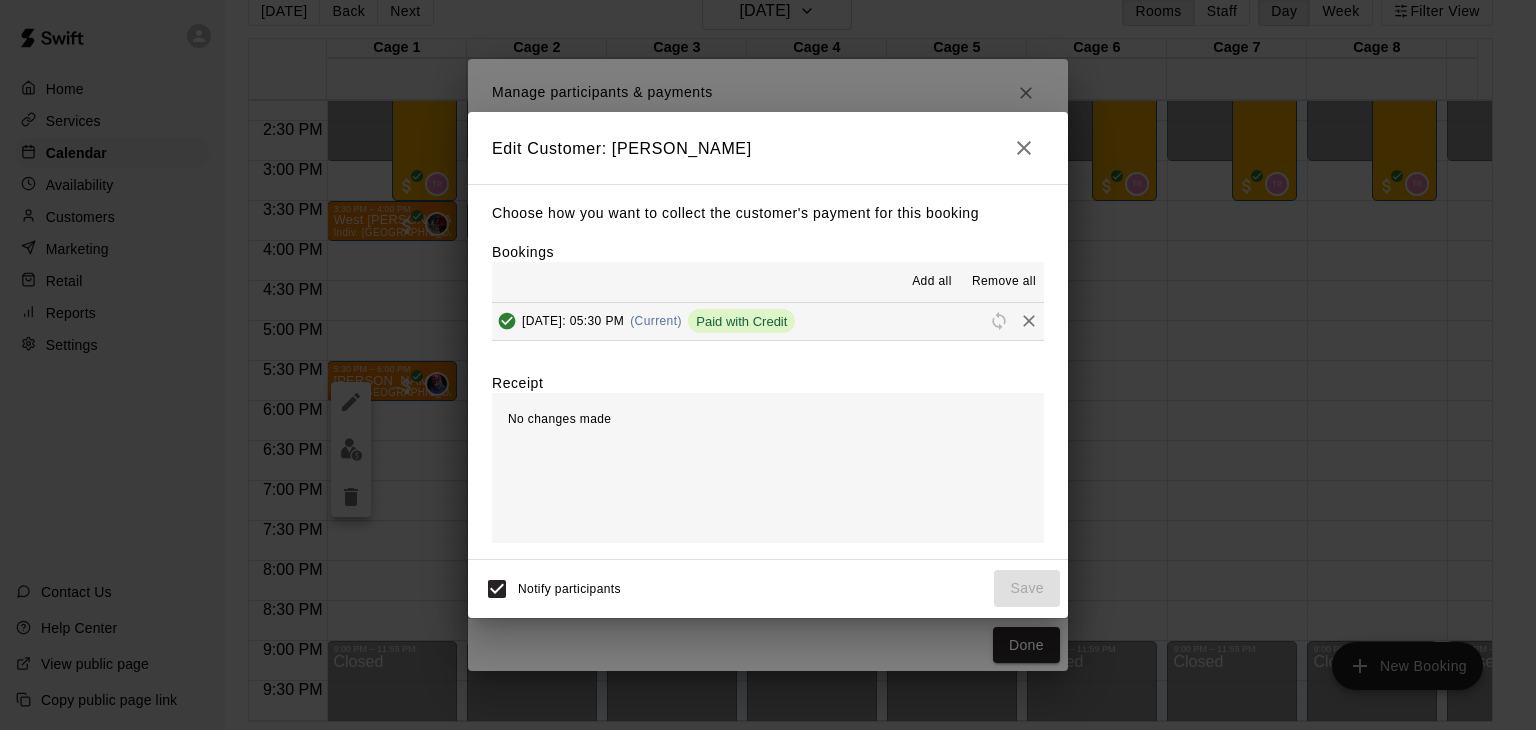 click 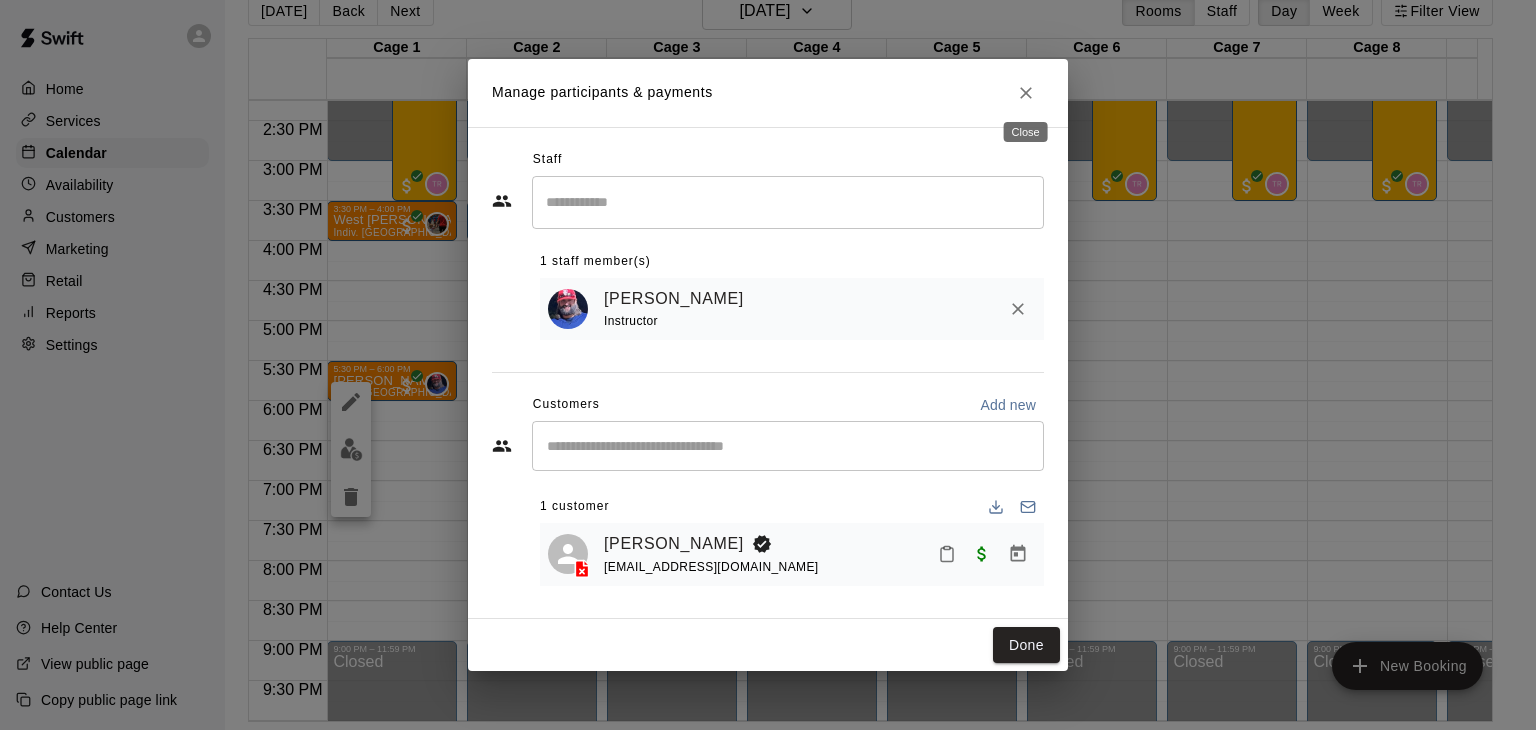 click 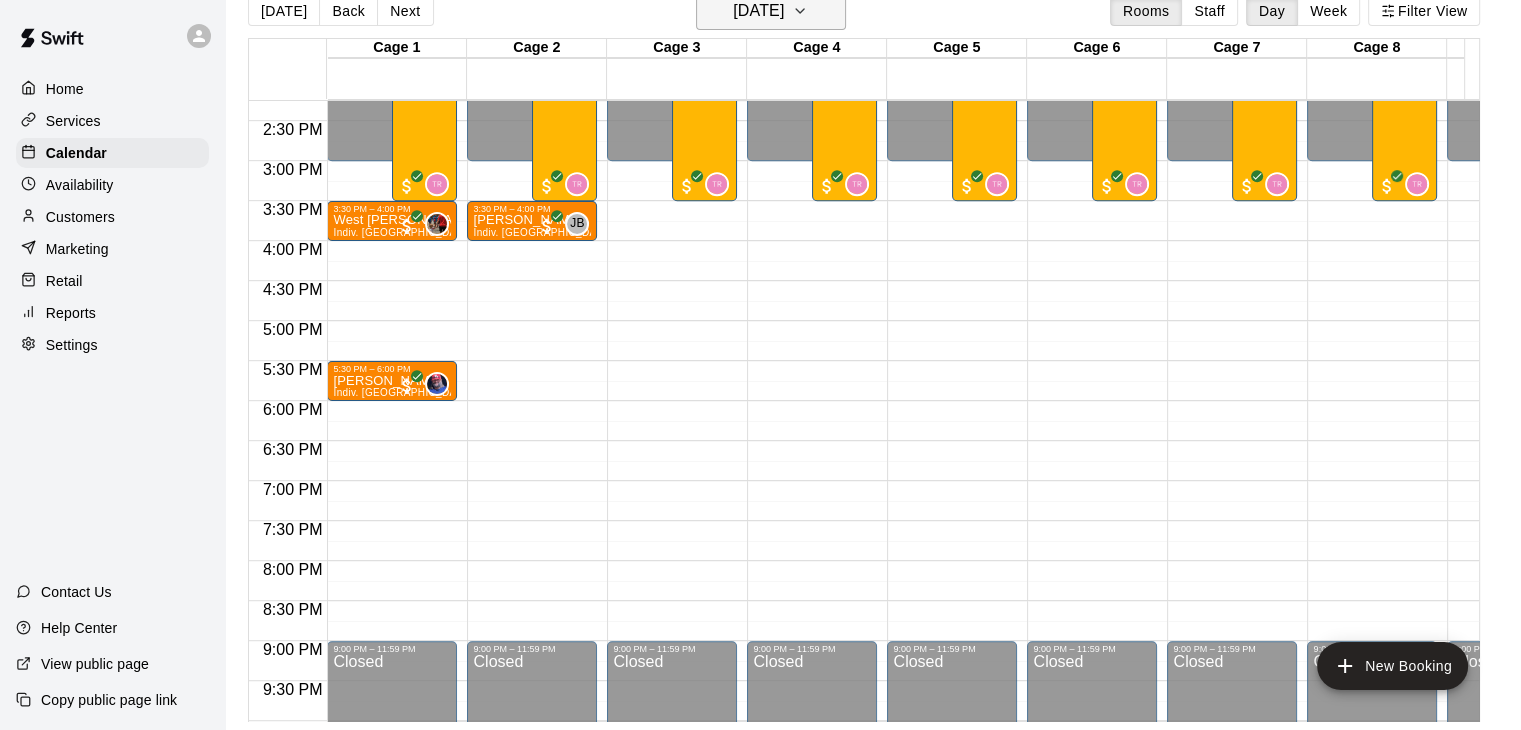 click on "Tuesday Jul 29" at bounding box center (758, 11) 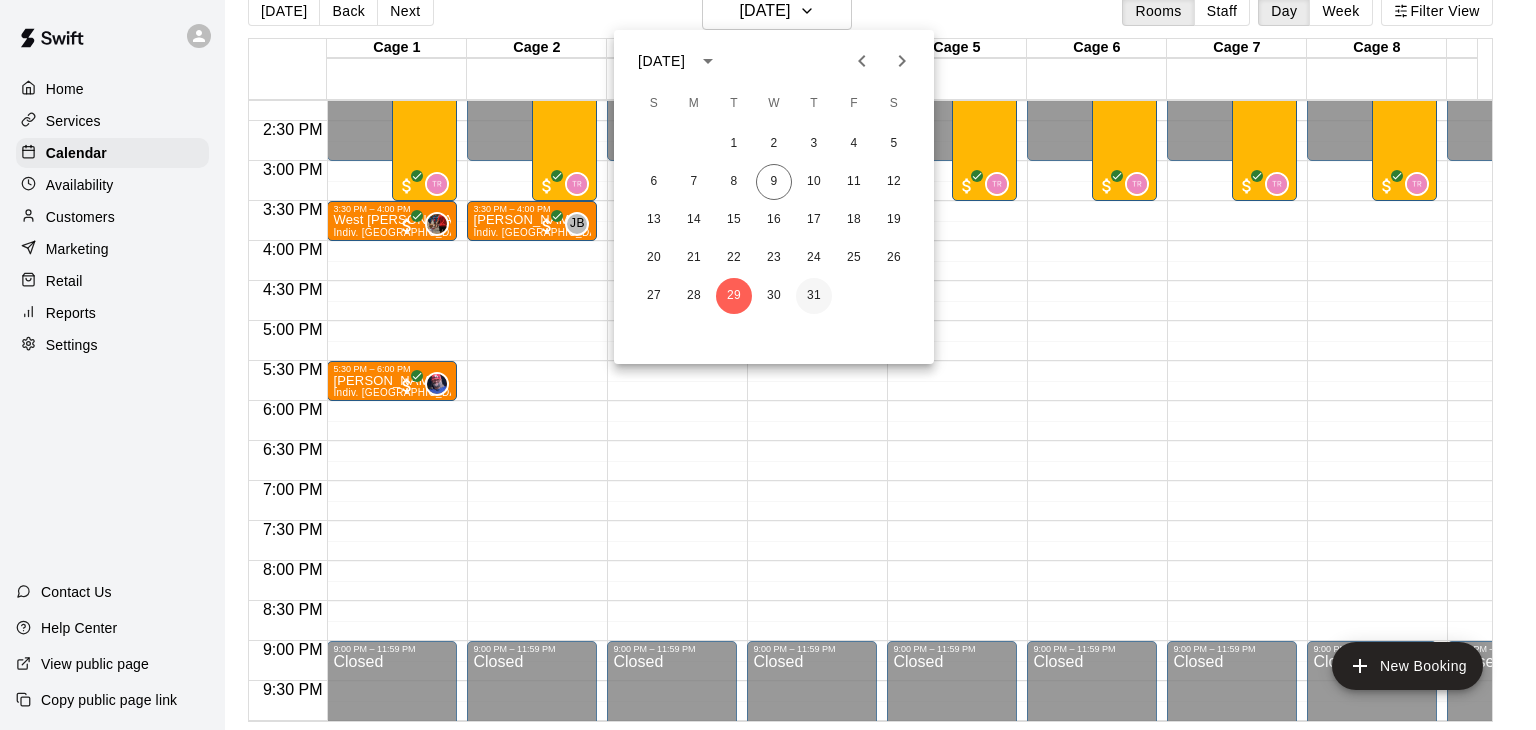click on "31" at bounding box center (814, 296) 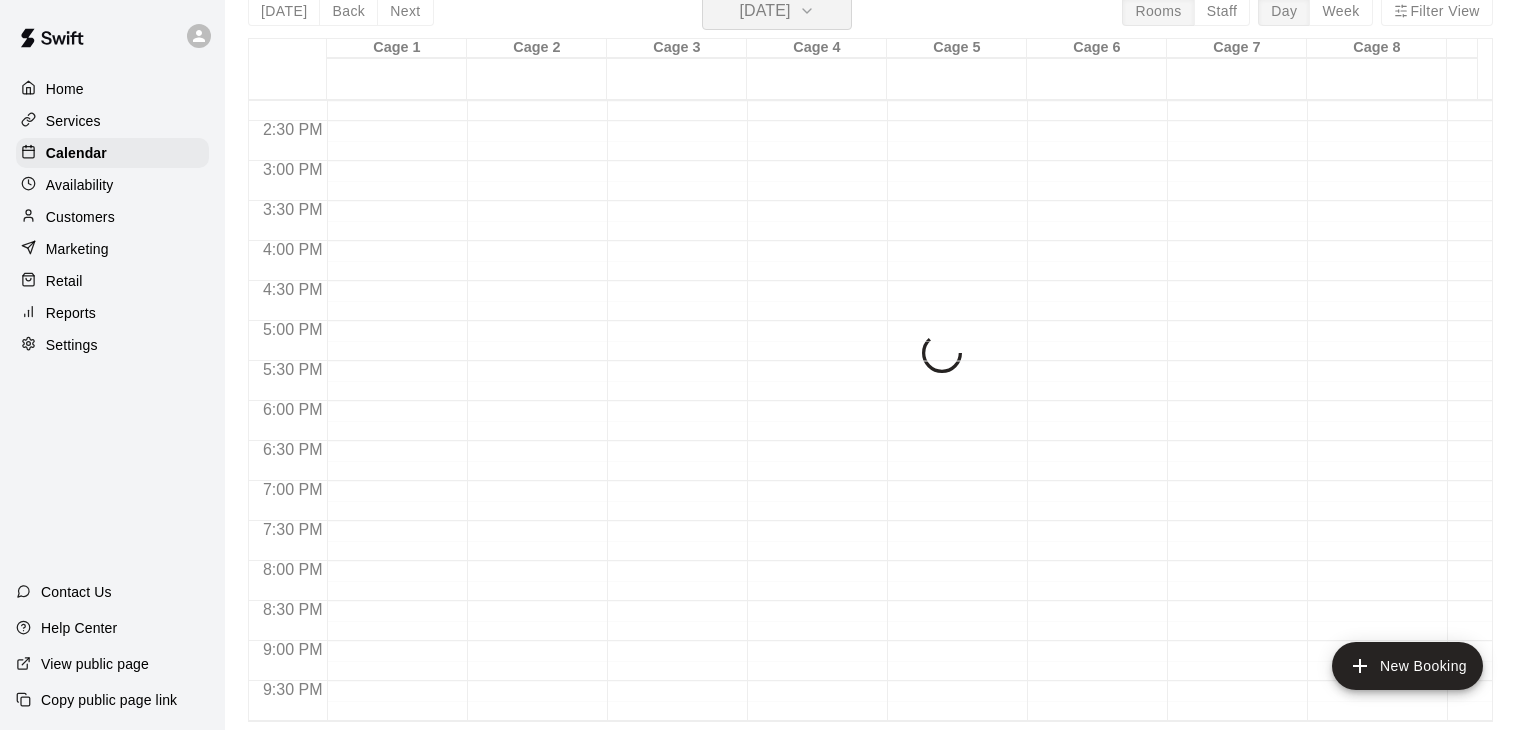 scroll, scrollTop: 24, scrollLeft: 0, axis: vertical 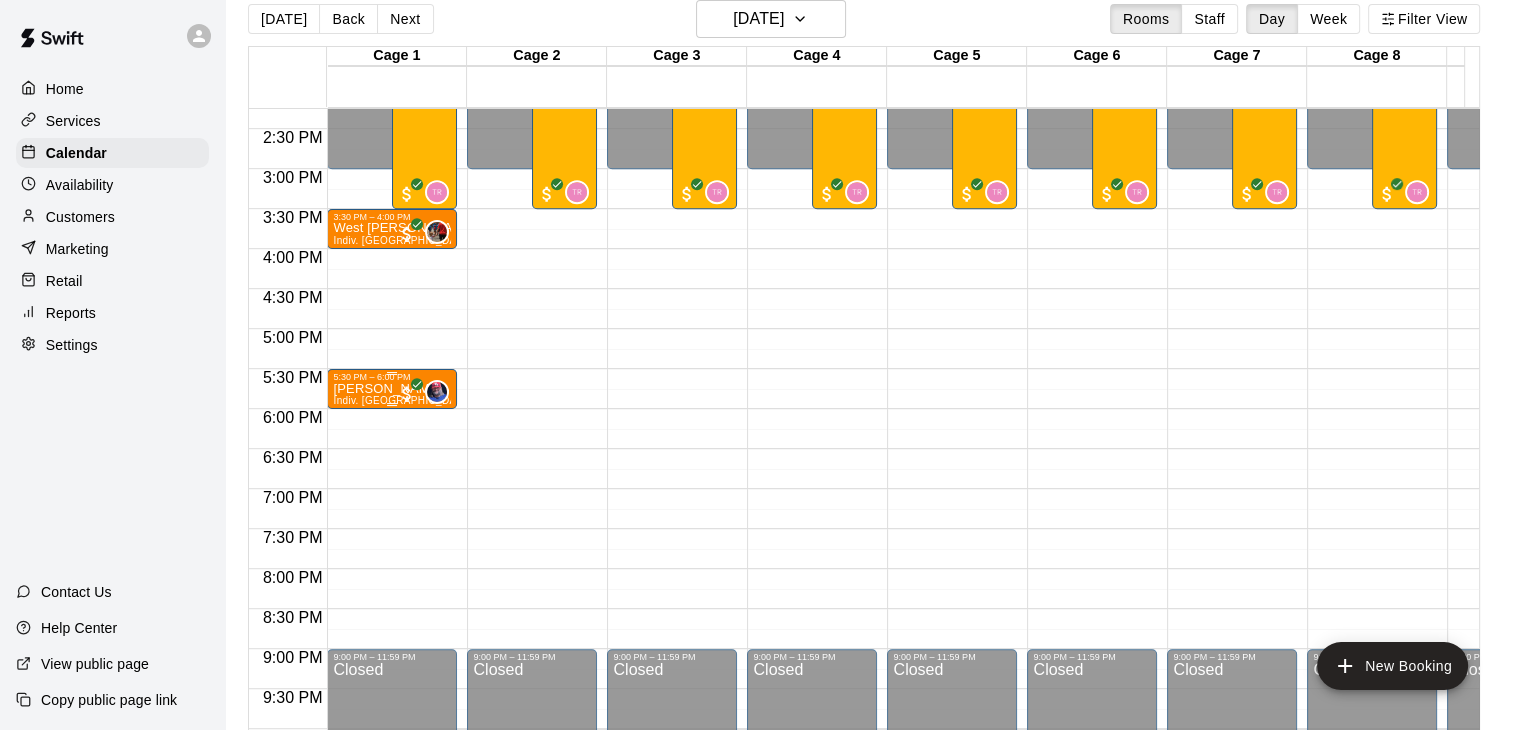 click on "5:30 PM – 6:00 PM" at bounding box center [392, 377] 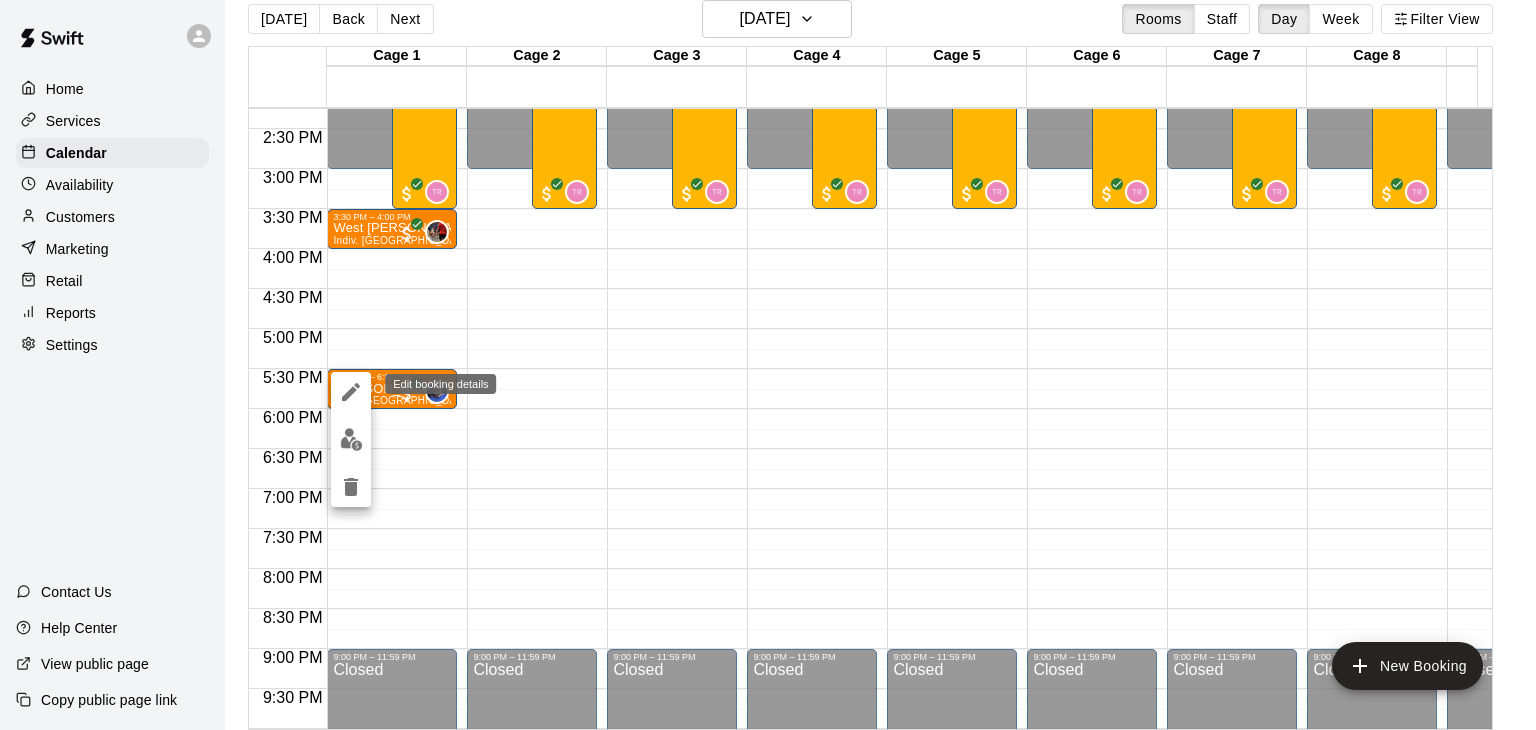 click 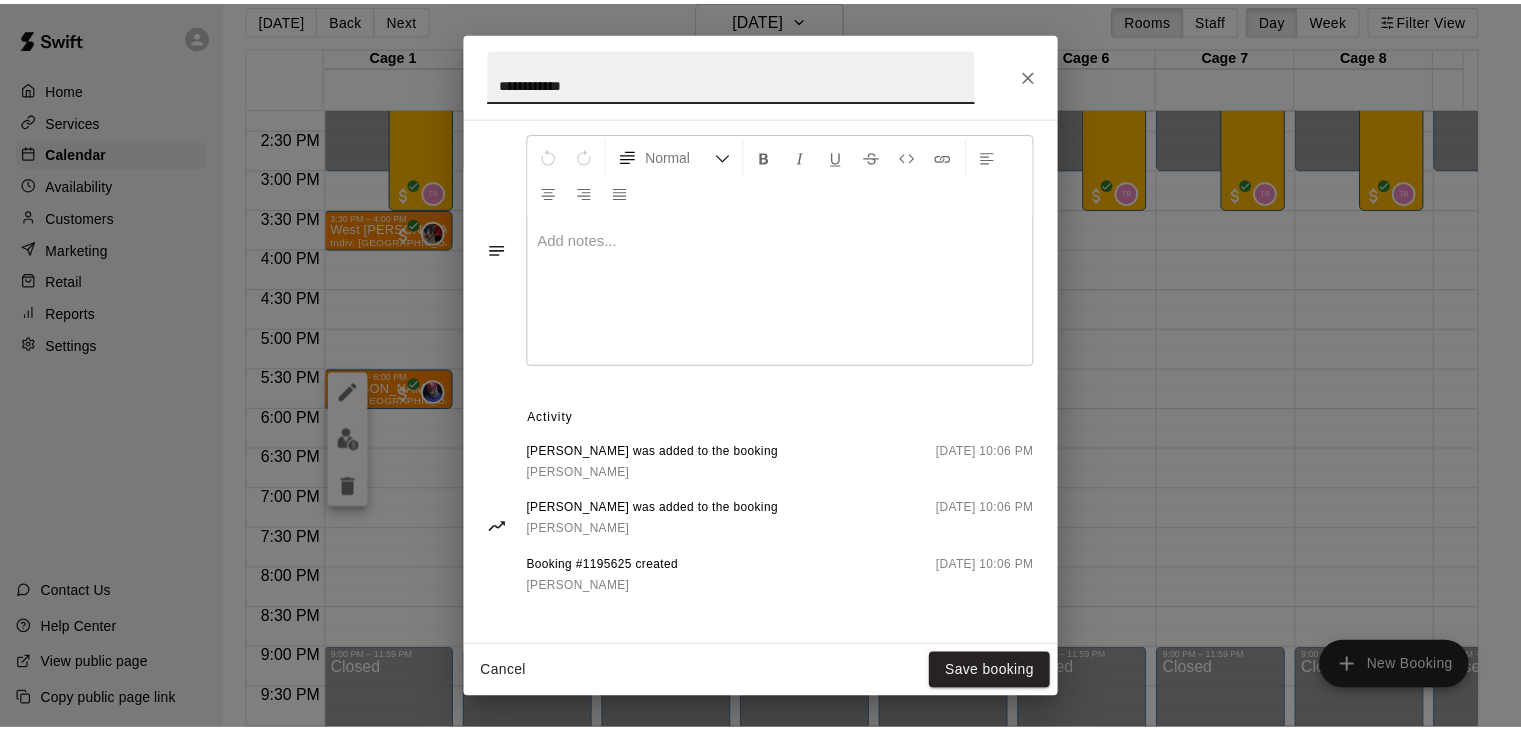 scroll, scrollTop: 601, scrollLeft: 0, axis: vertical 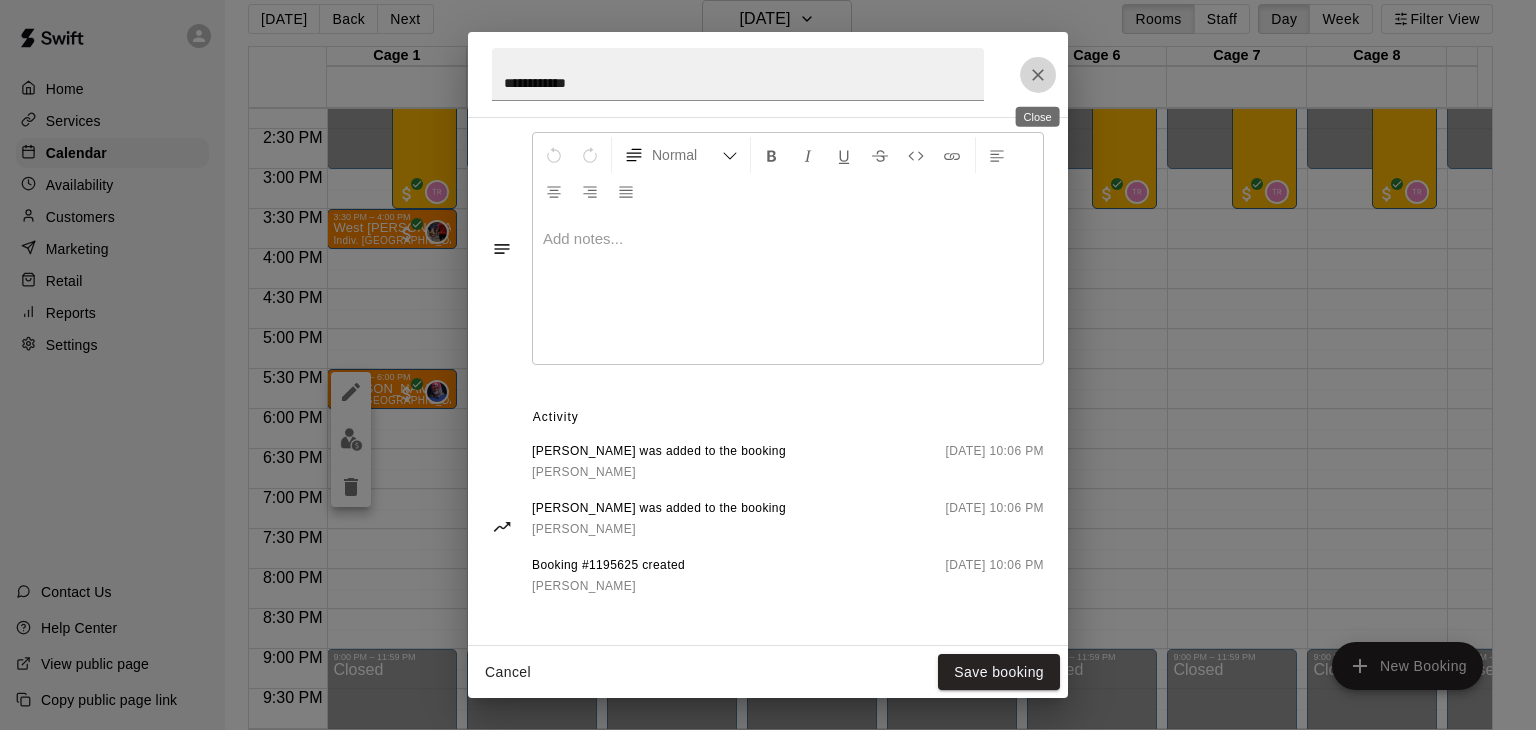 click at bounding box center [1038, 75] 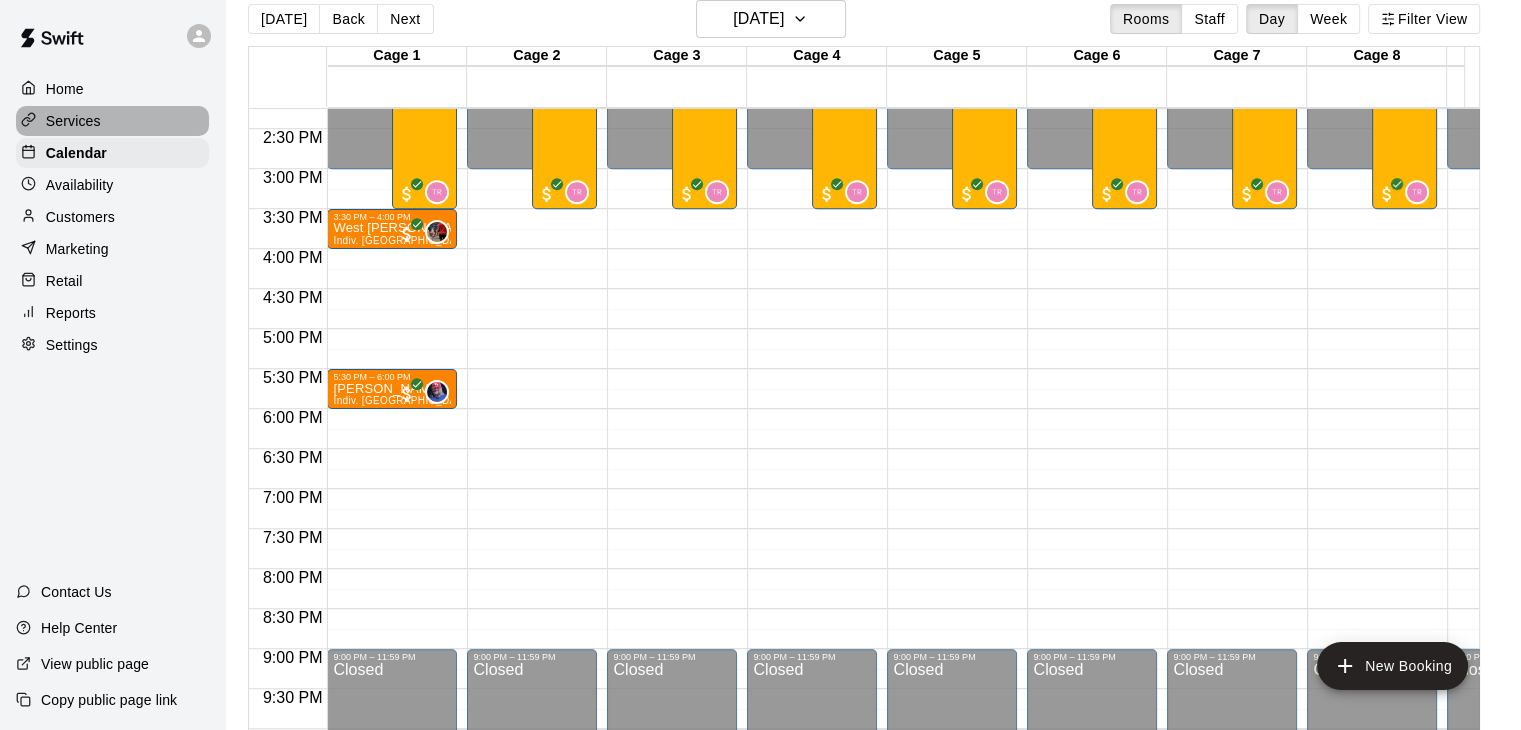 click on "Services" at bounding box center (112, 121) 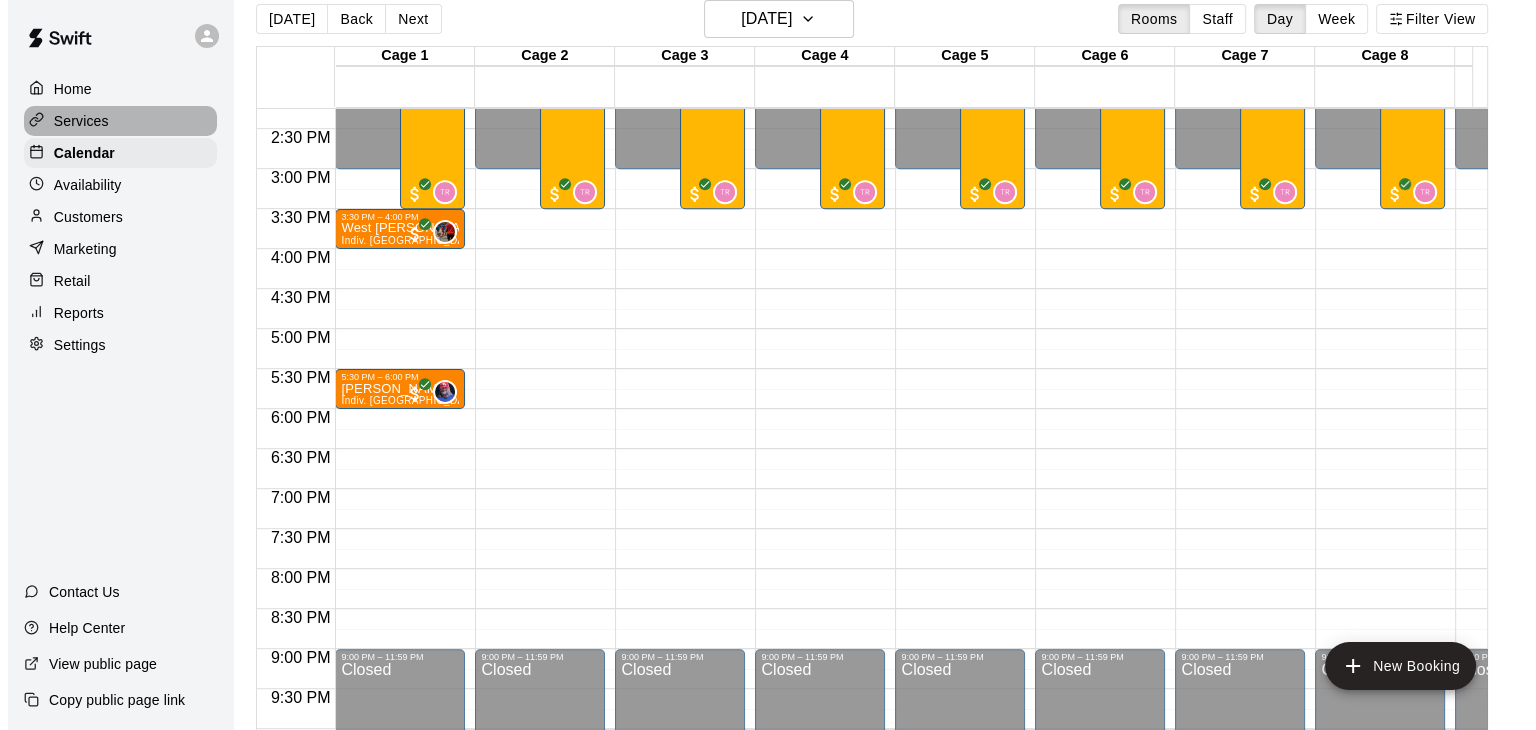 scroll, scrollTop: 0, scrollLeft: 0, axis: both 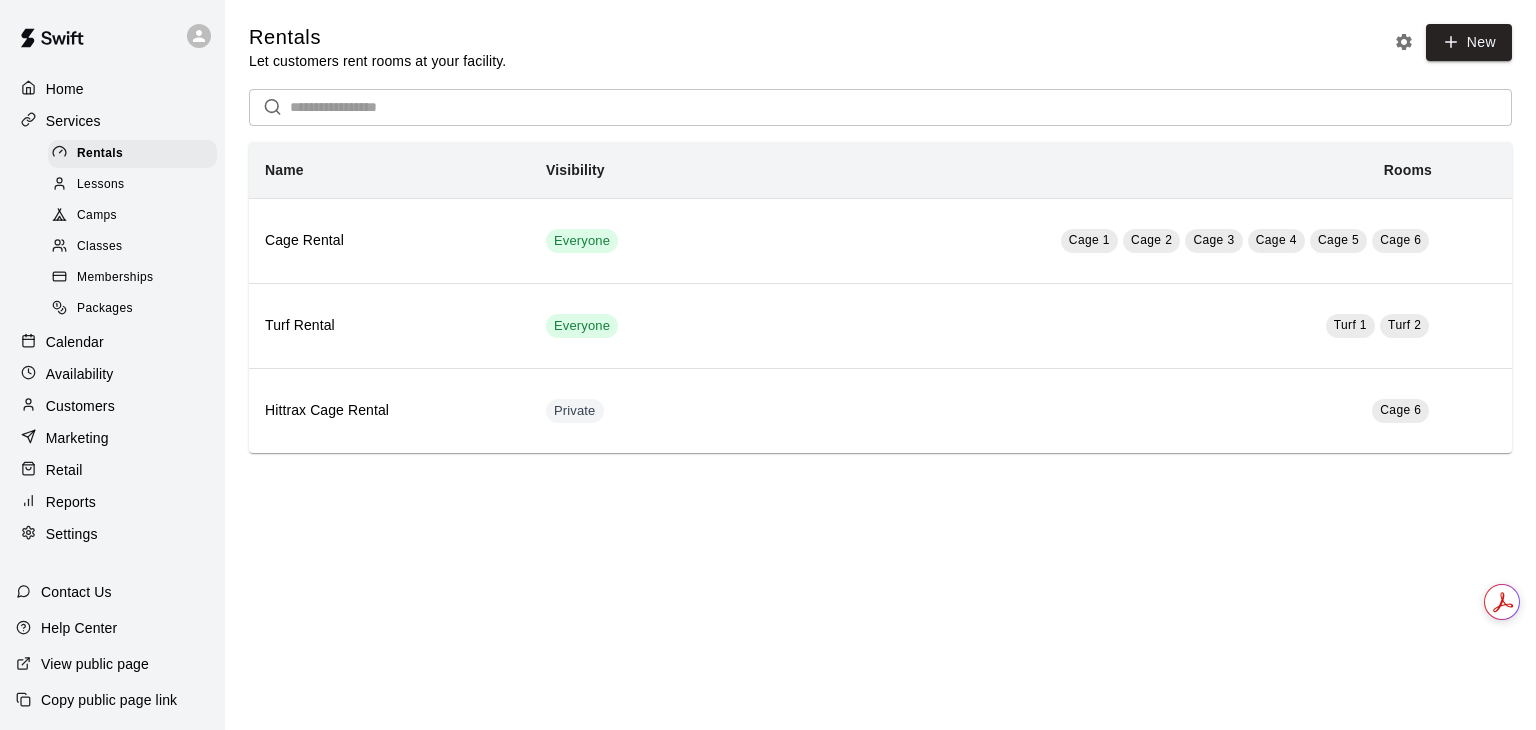 click on "Packages" at bounding box center (132, 309) 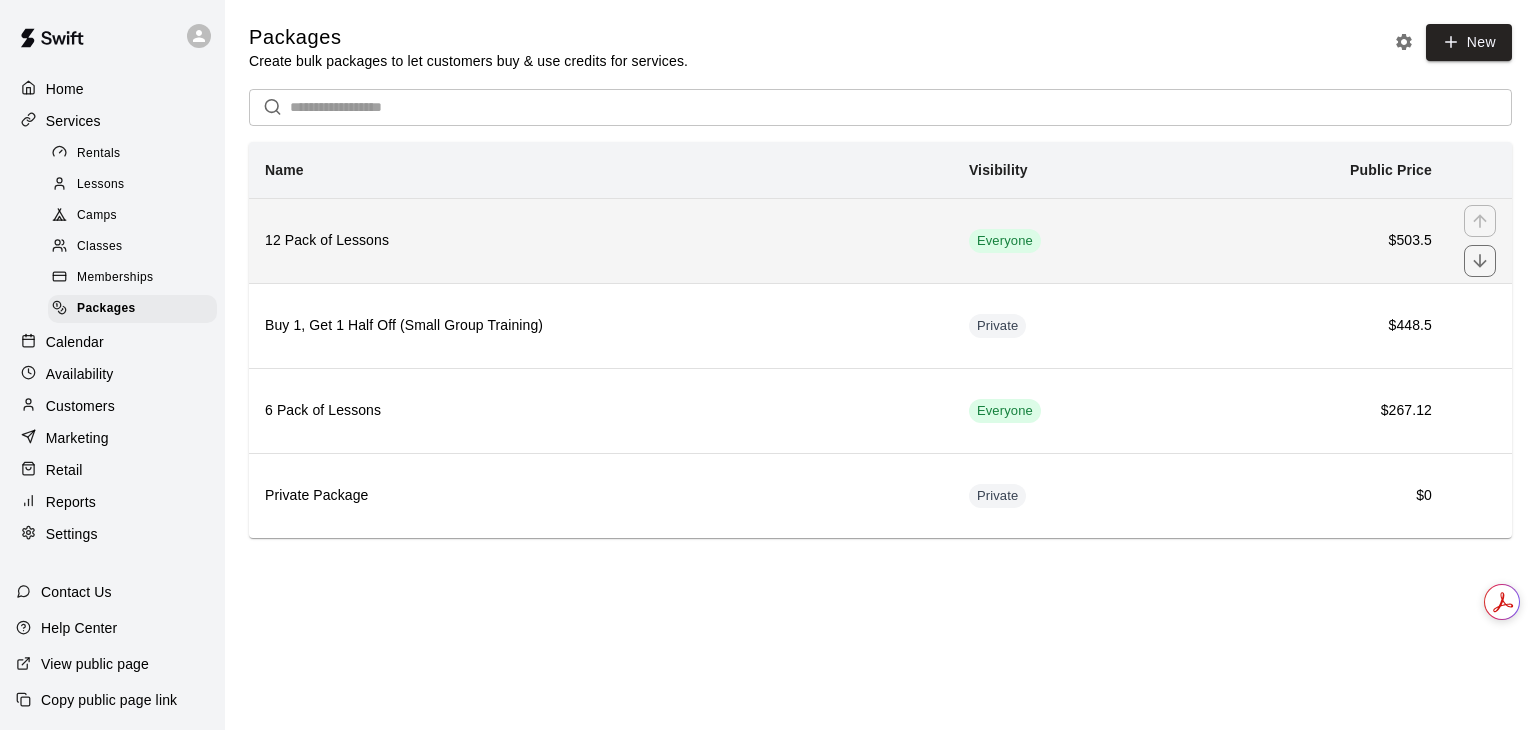 click on "Everyone" at bounding box center [1071, 240] 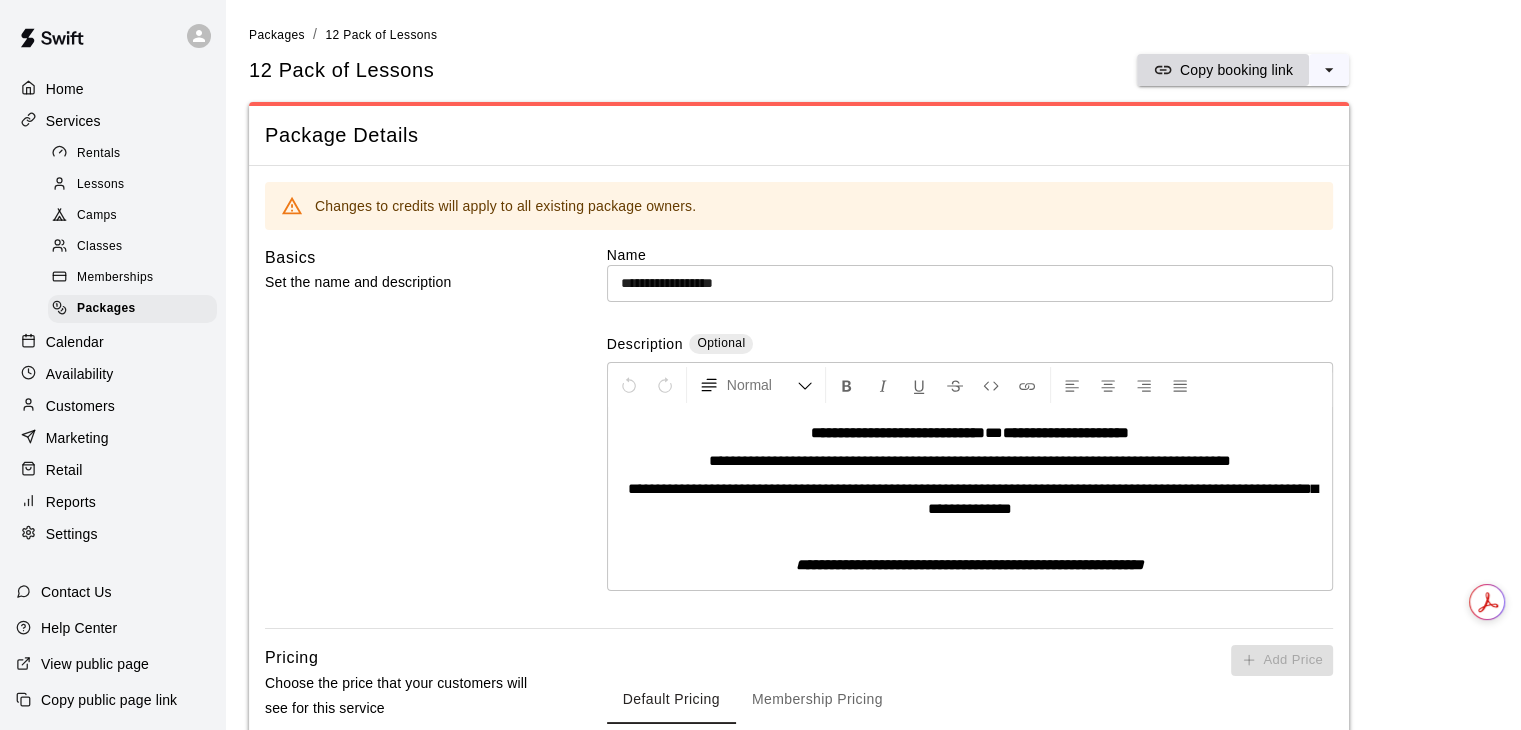 click on "Copy booking link" at bounding box center [1236, 70] 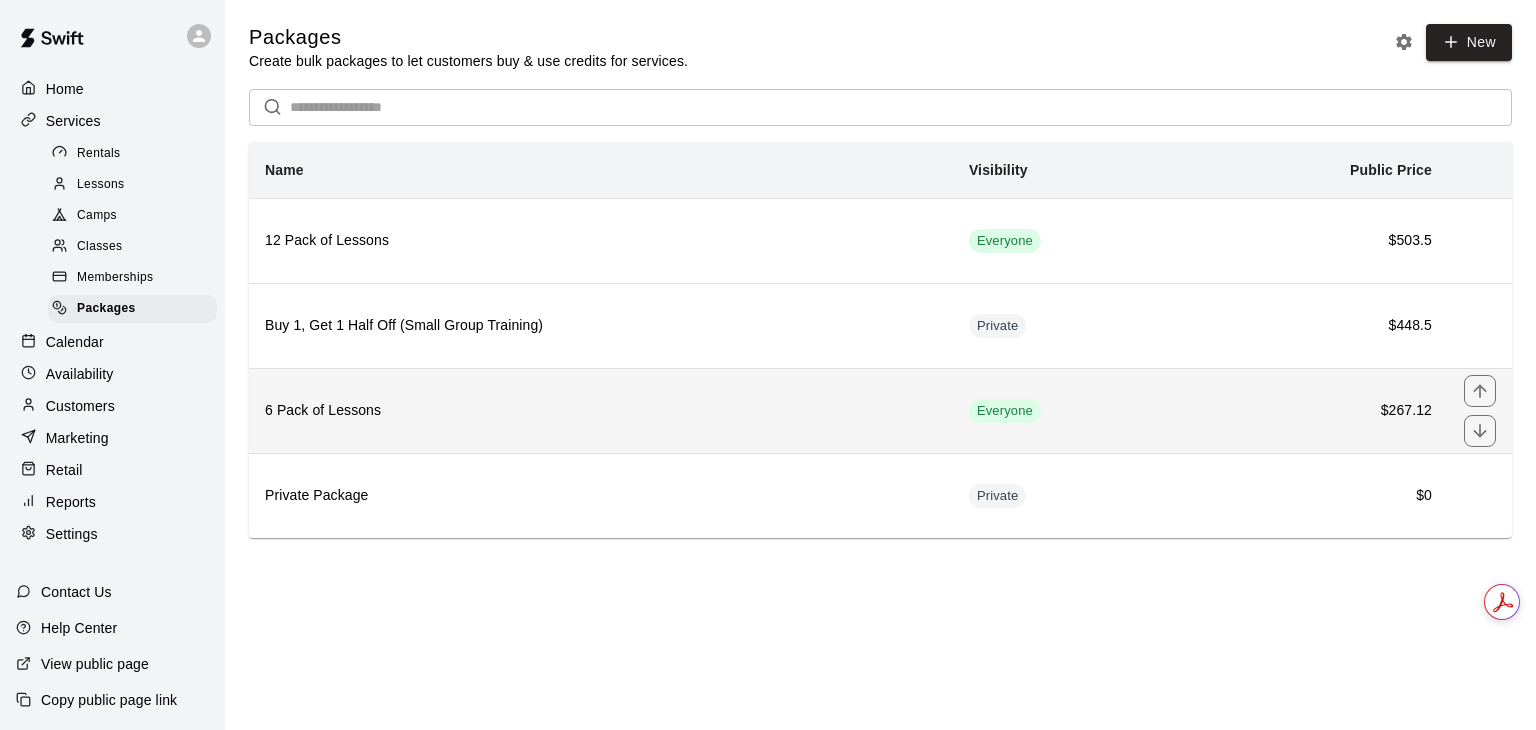 click on "6 Pack of Lessons" at bounding box center [601, 411] 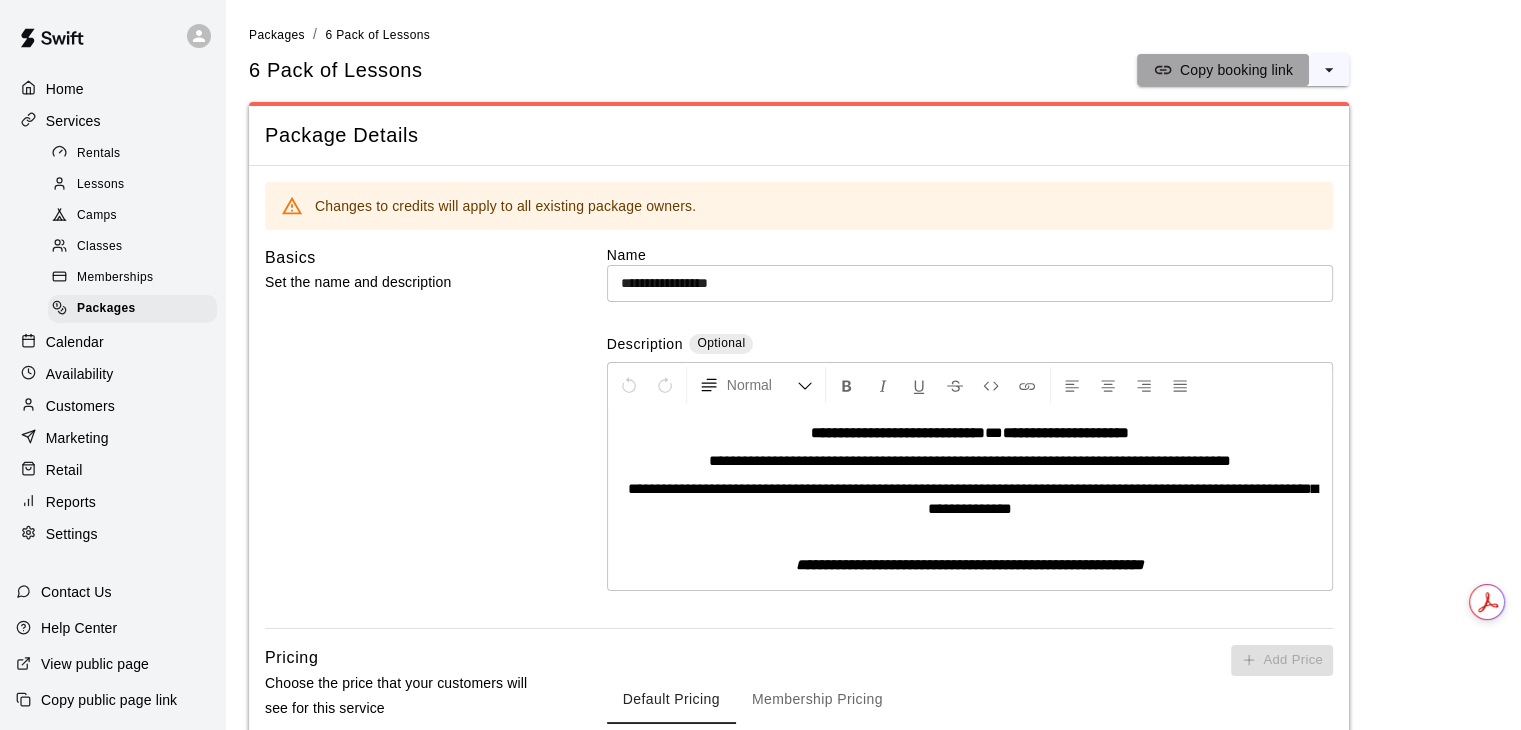 click 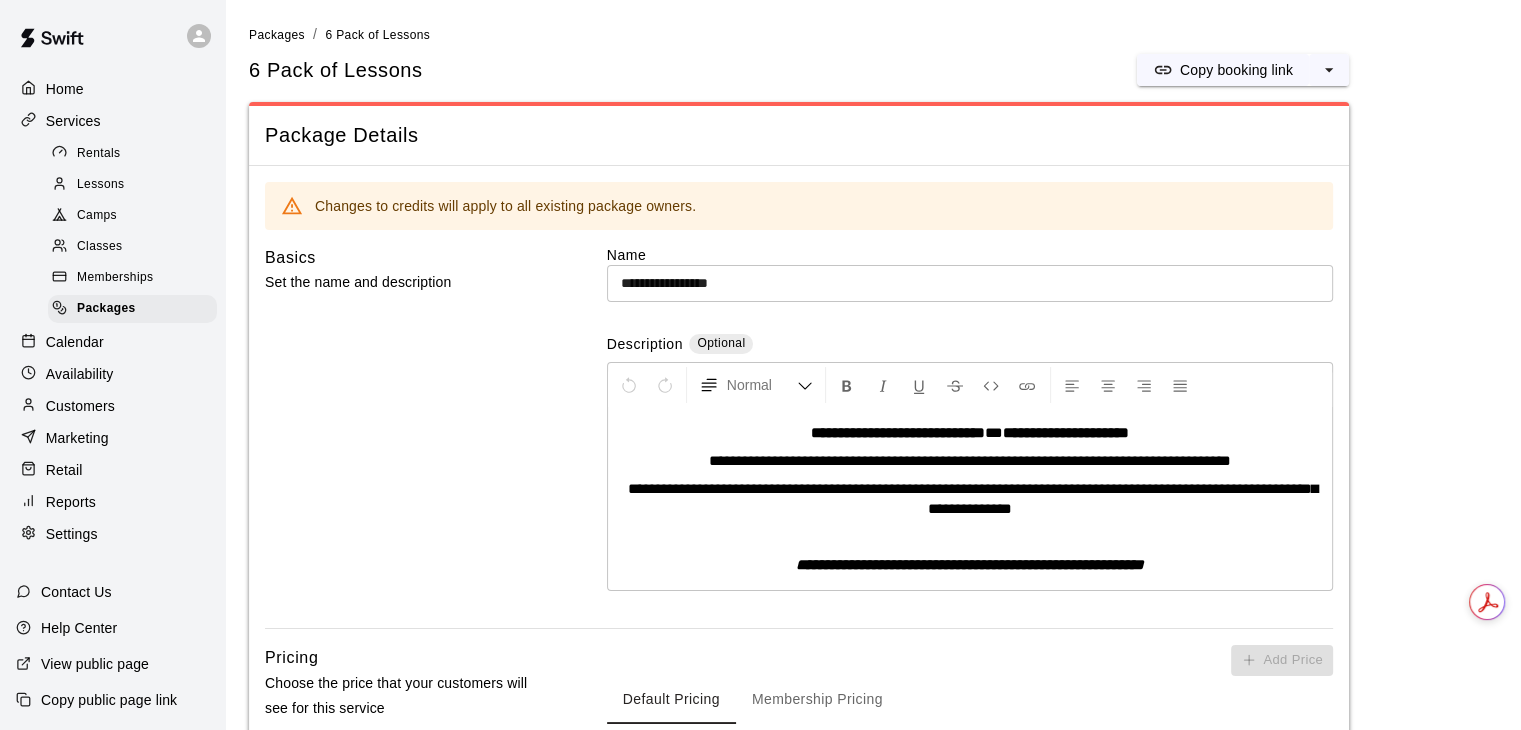click on "Customers" at bounding box center [112, 406] 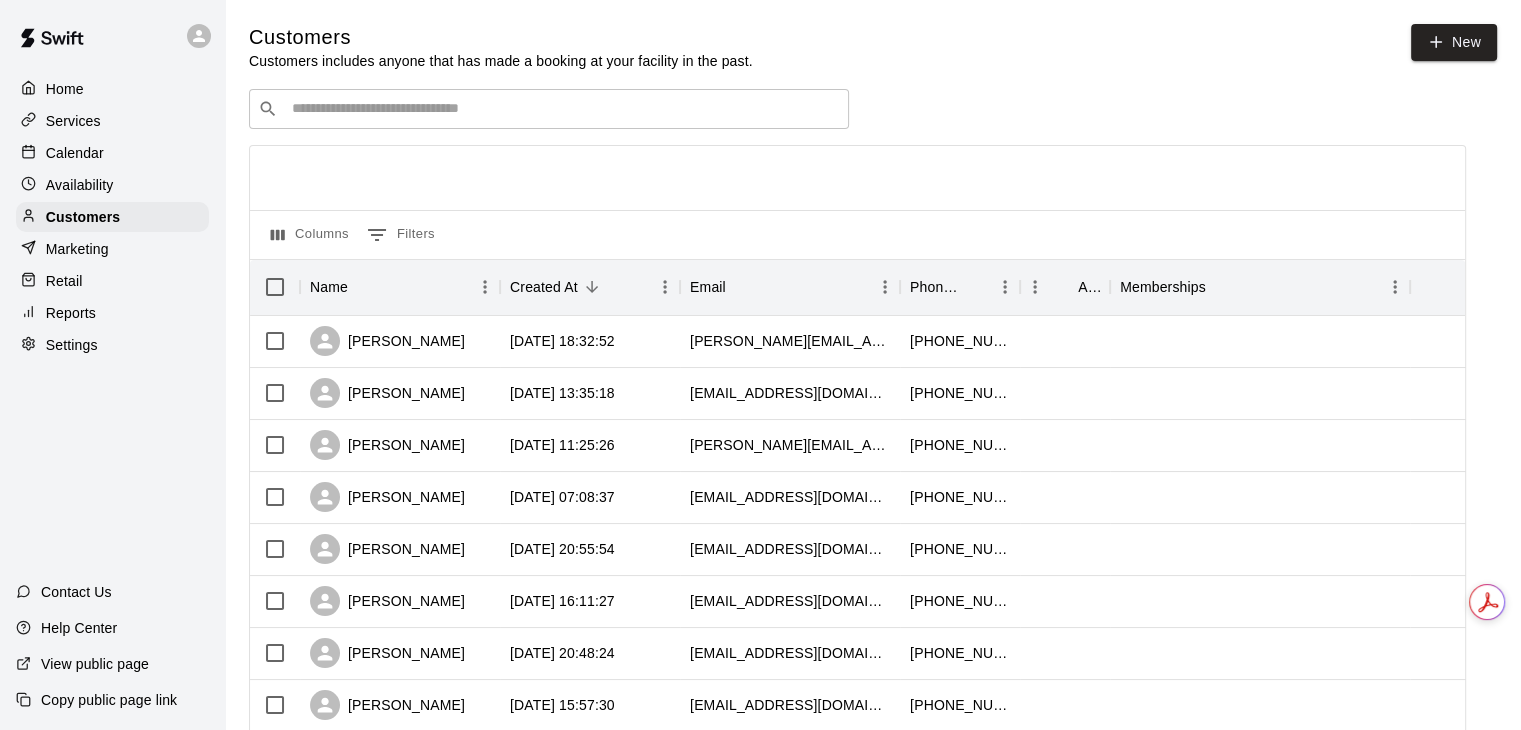 click on "​ ​" at bounding box center (549, 109) 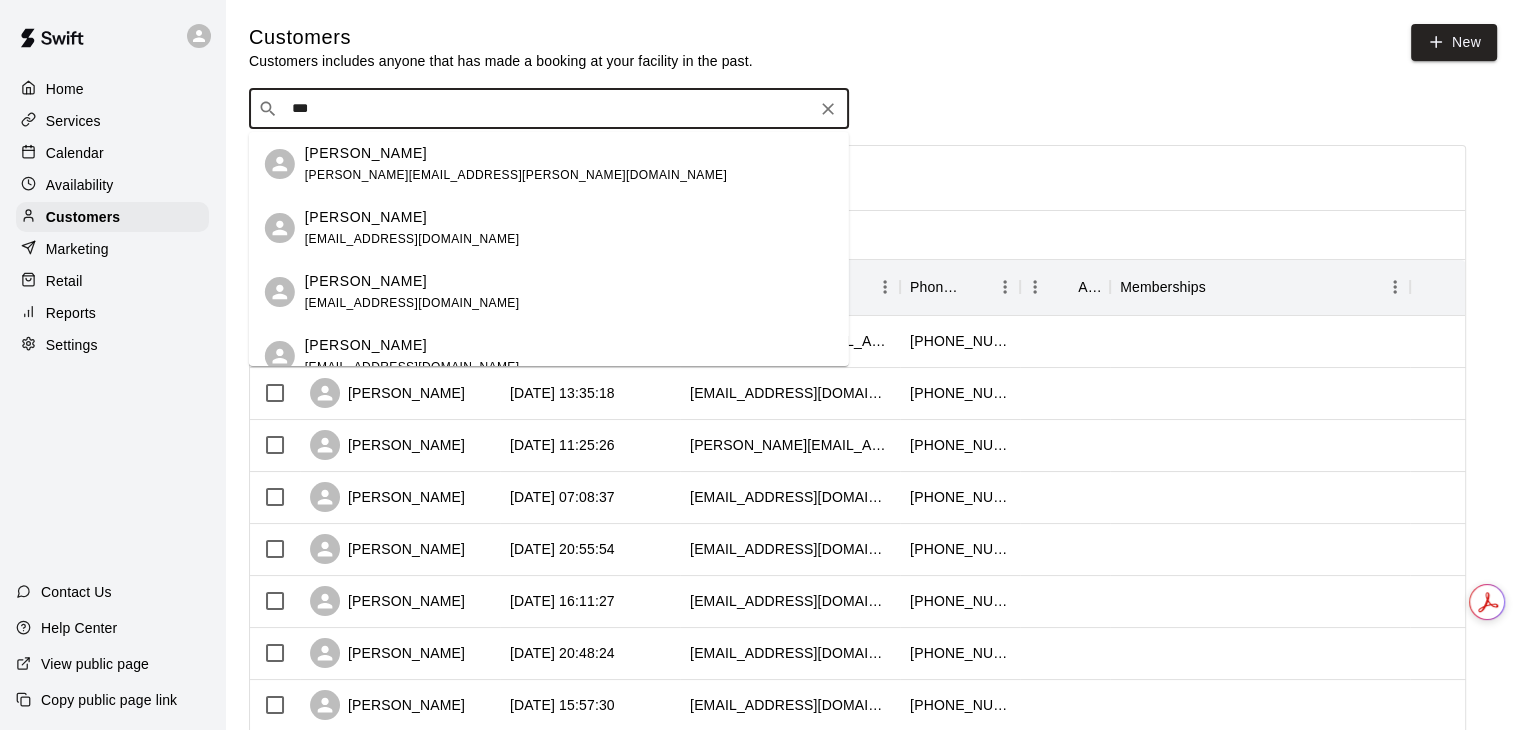 type on "****" 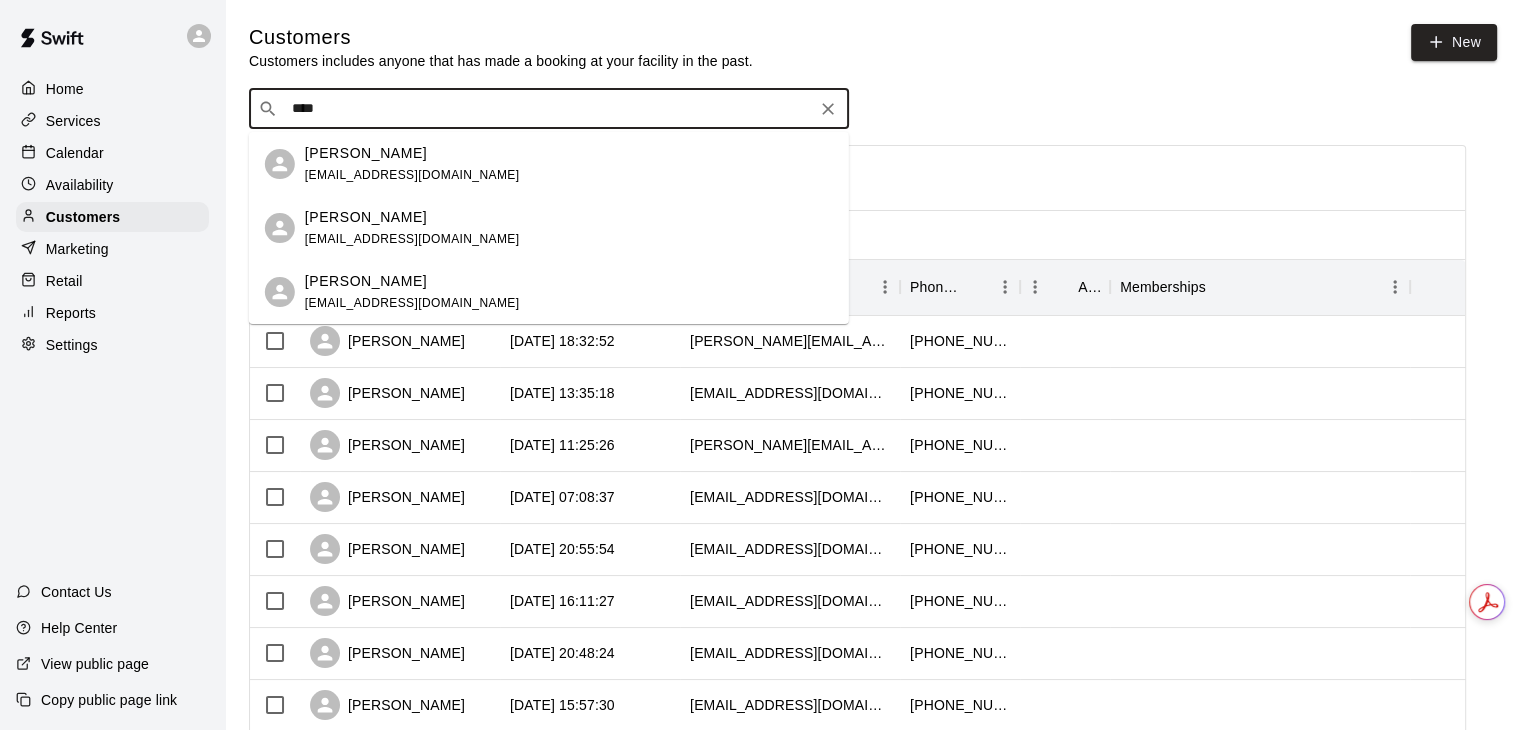 click on "Micah Spurgeon" at bounding box center (412, 281) 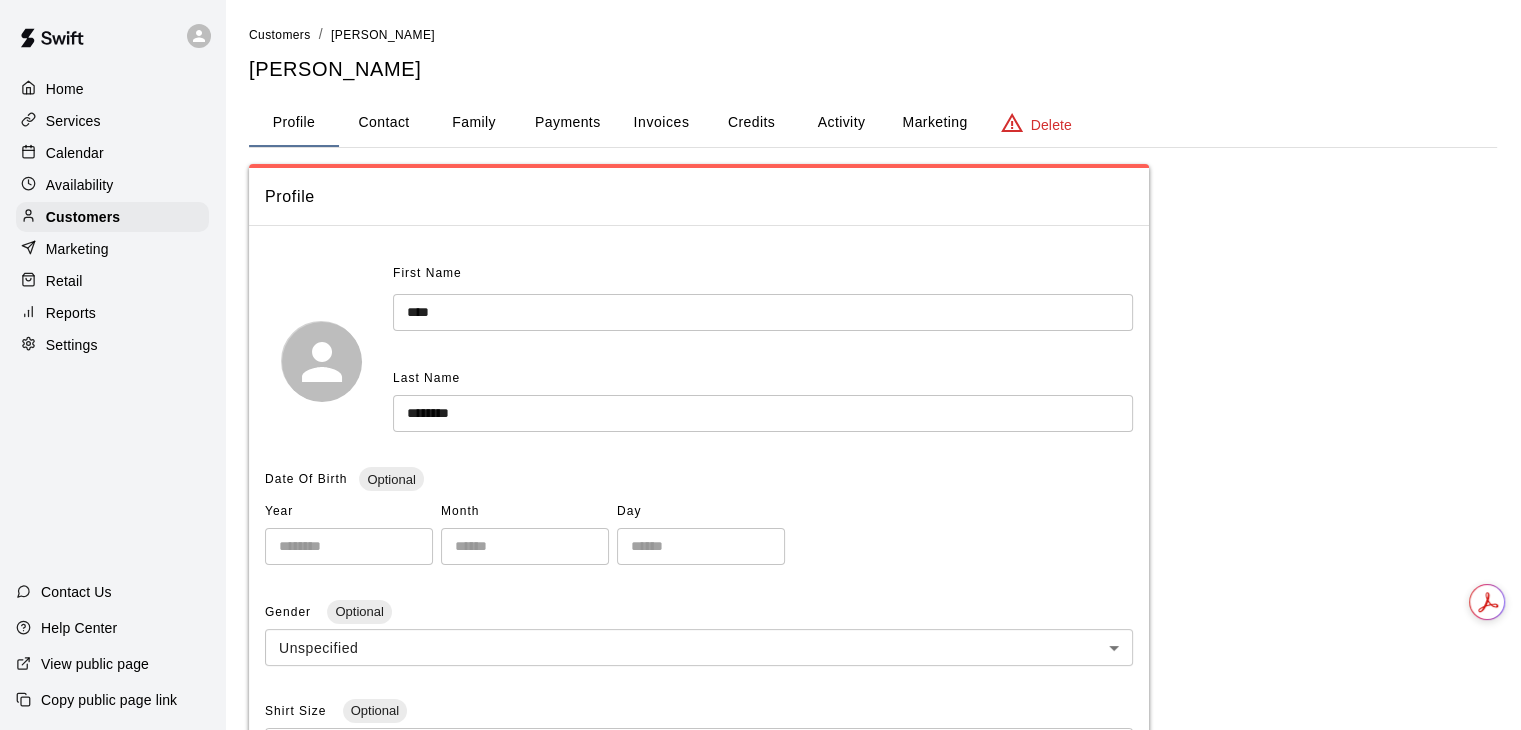 click on "Activity" at bounding box center (841, 123) 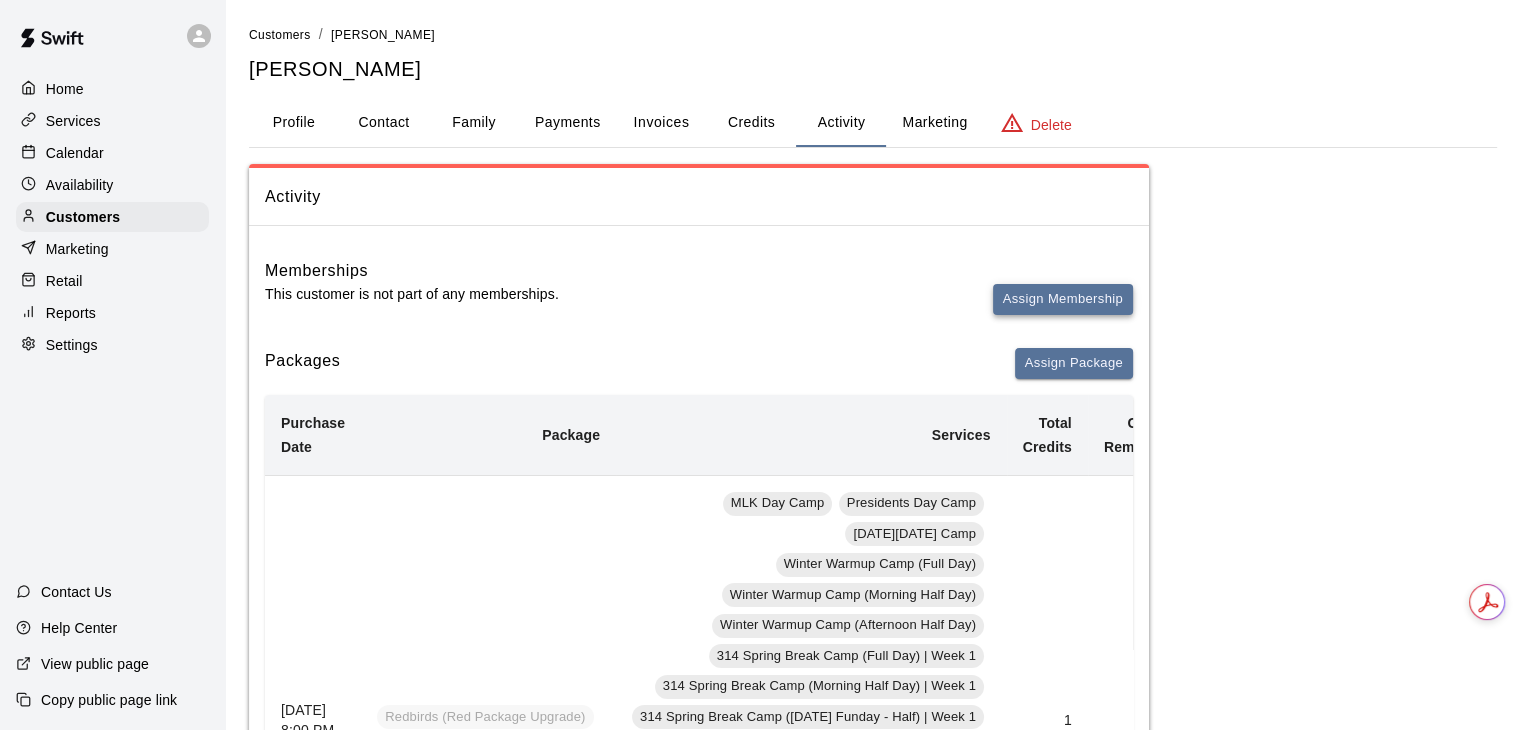 click on "Assign Membership" at bounding box center [1063, 299] 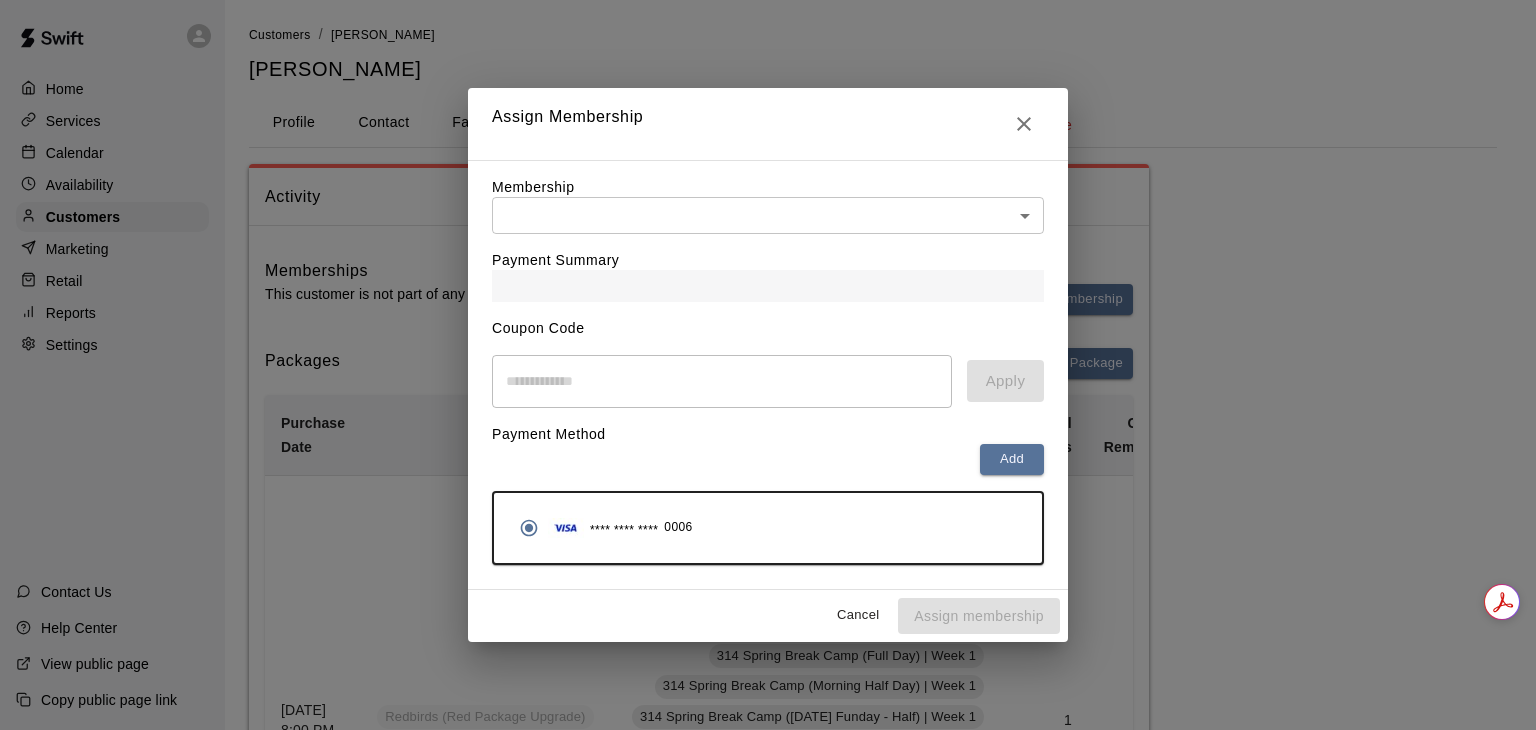 click on "Payment Summary" at bounding box center (768, 268) 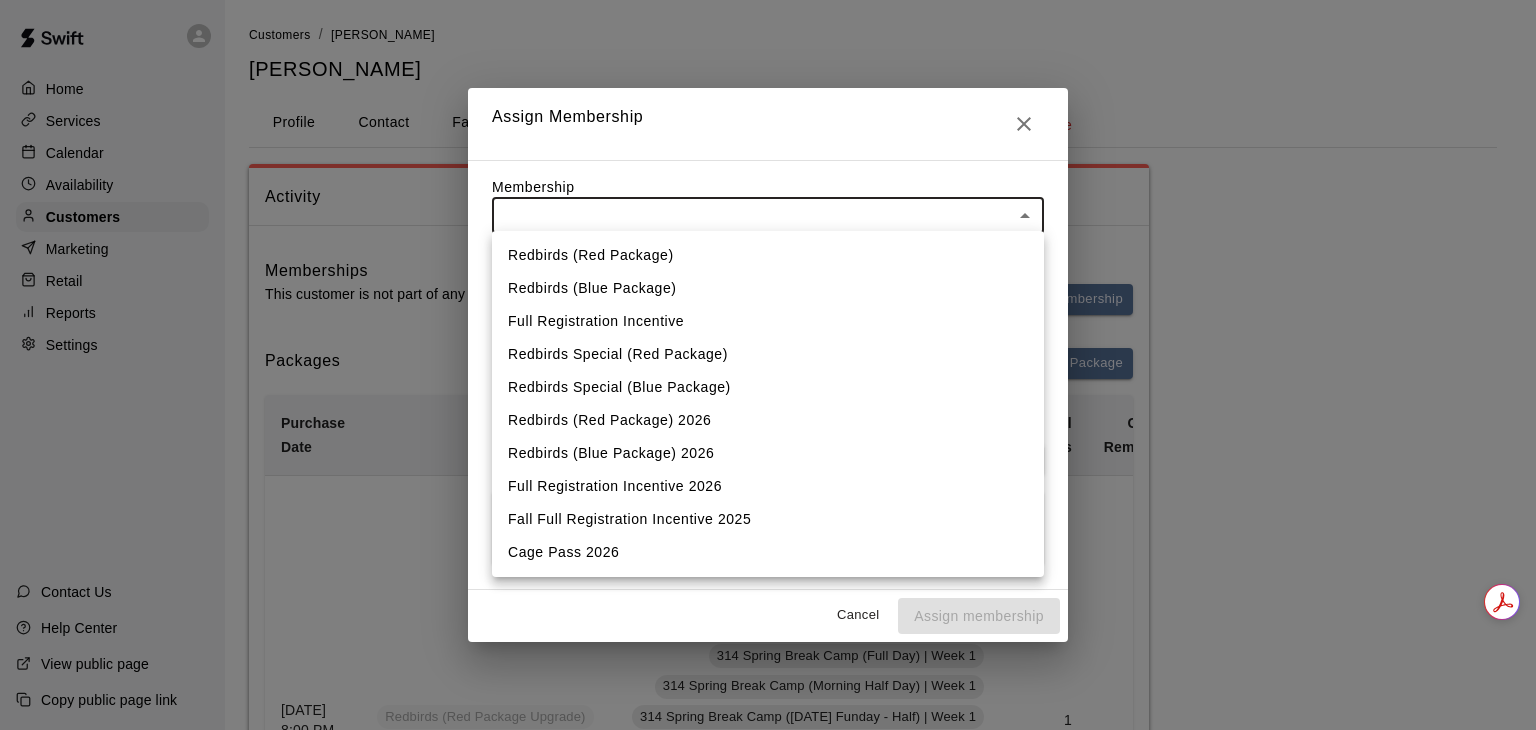 click on "Home Services Calendar Availability Customers Marketing Retail Reports Settings Contact Us Help Center View public page Copy public page link Customers / Andy Spurgeon Andy Spurgeon Profile Contact Family Payments Invoices Credits Activity Marketing Delete Activity Memberships This customer is not part of any memberships. Assign Membership Packages Assign Package Purchase Date   Package Services Total Credits Credits Remaining Expiry Credit Actions October 28, 2024 8:00 PM Redbirds (Red Package Upgrade) MLK Day Camp Presidents Day Camp Black Friday Camp Winter Warmup Camp (Full Day) Winter Warmup Camp (Morning Half Day) Winter Warmup Camp (Afternoon Half Day) 314 Spring Break Camp (Full Day) | Week 1 314 Spring Break Camp (Morning Half Day) | Week 1  314 Spring Break Camp (Friday Funday - Half) | Week 1 314 Spring Break Camp (Full Day) | Week 2 314 Spring Break Camp (Morning Half Day) | Week 2 314 Spring Break Camp (Afternoon Half Day) | Week 2 314 Spring Break Camp (Afternoon Half Day) | Week 1 1 0 None Add" at bounding box center [768, 1152] 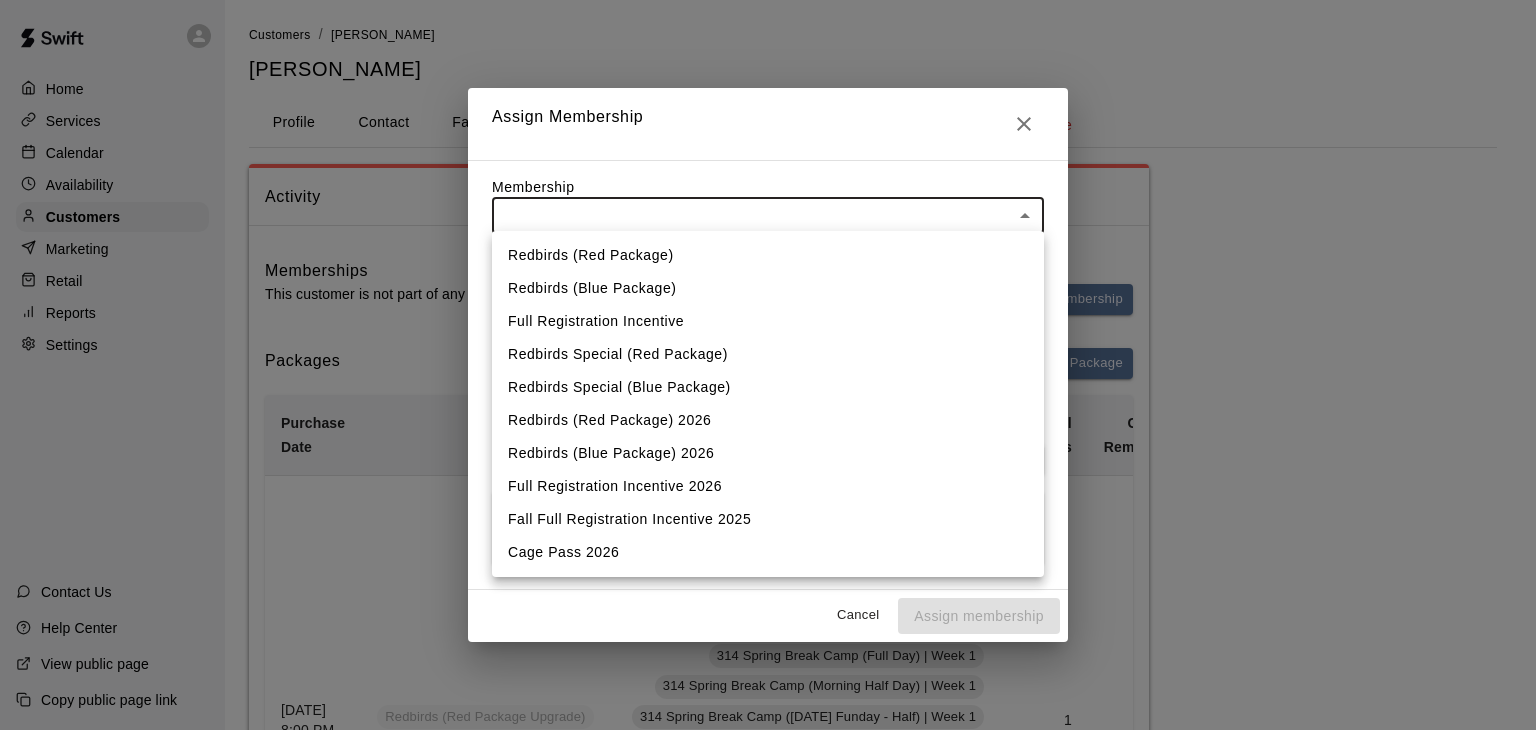 click on "Redbirds (Red Package) 2026" at bounding box center (768, 420) 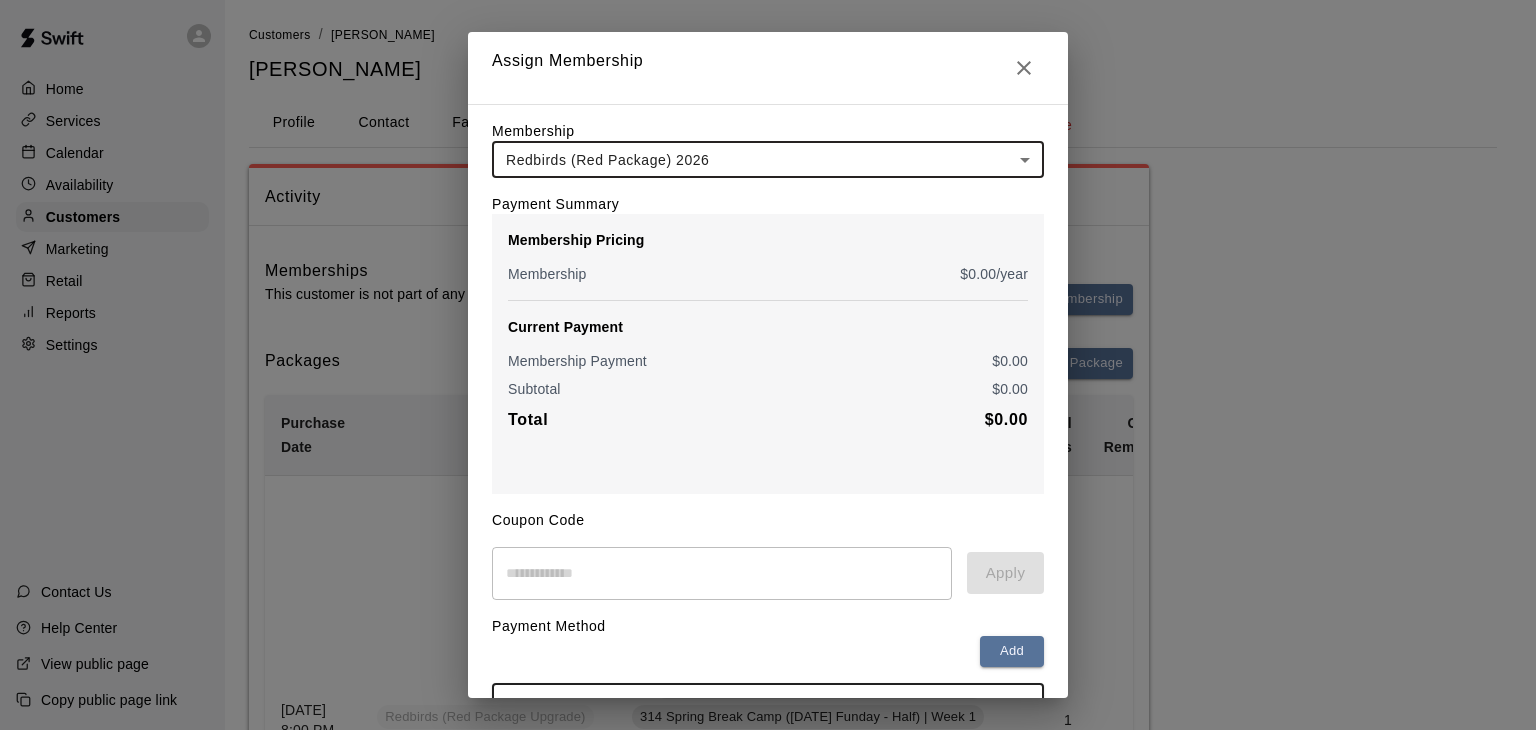 scroll, scrollTop: 148, scrollLeft: 0, axis: vertical 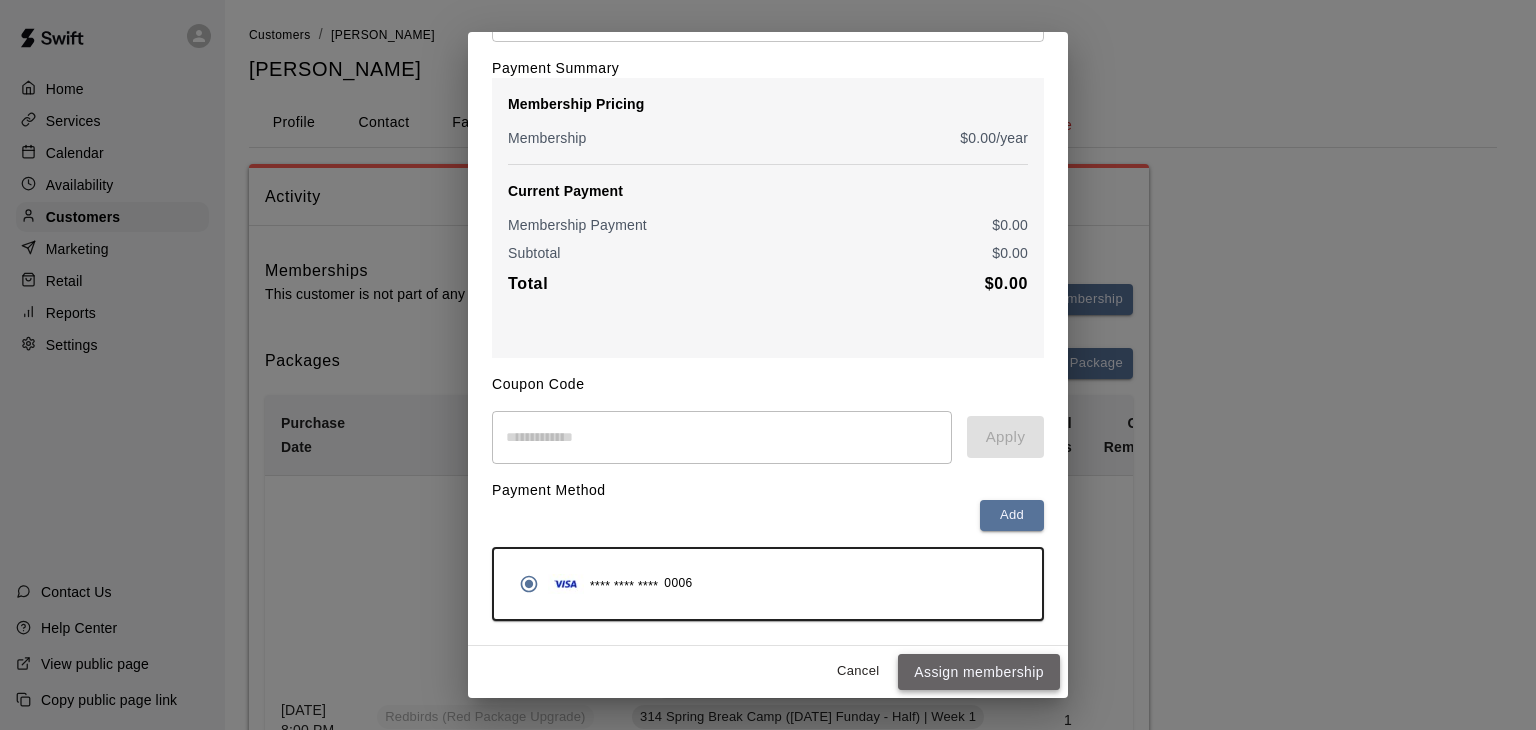 click on "Assign membership" at bounding box center (979, 672) 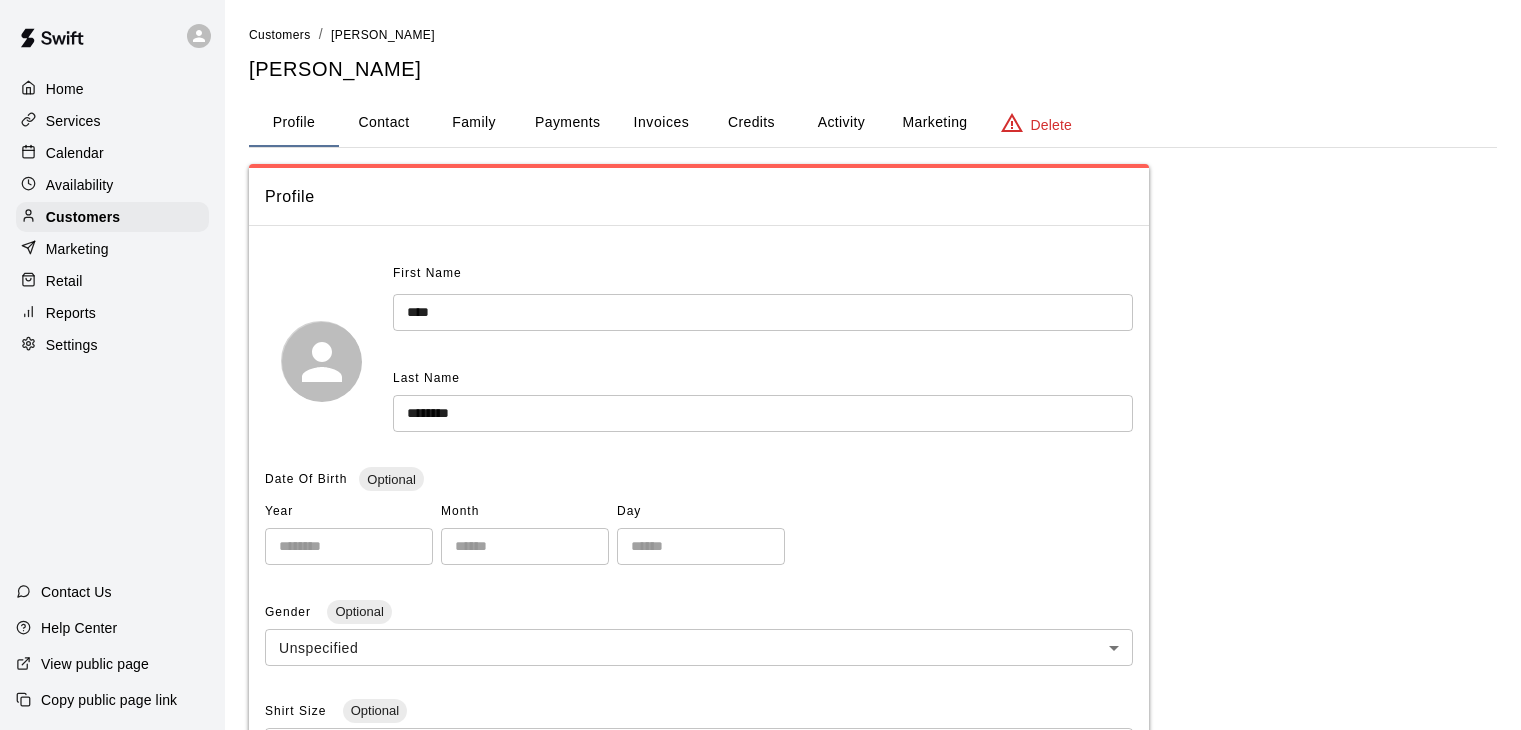 scroll, scrollTop: 0, scrollLeft: 0, axis: both 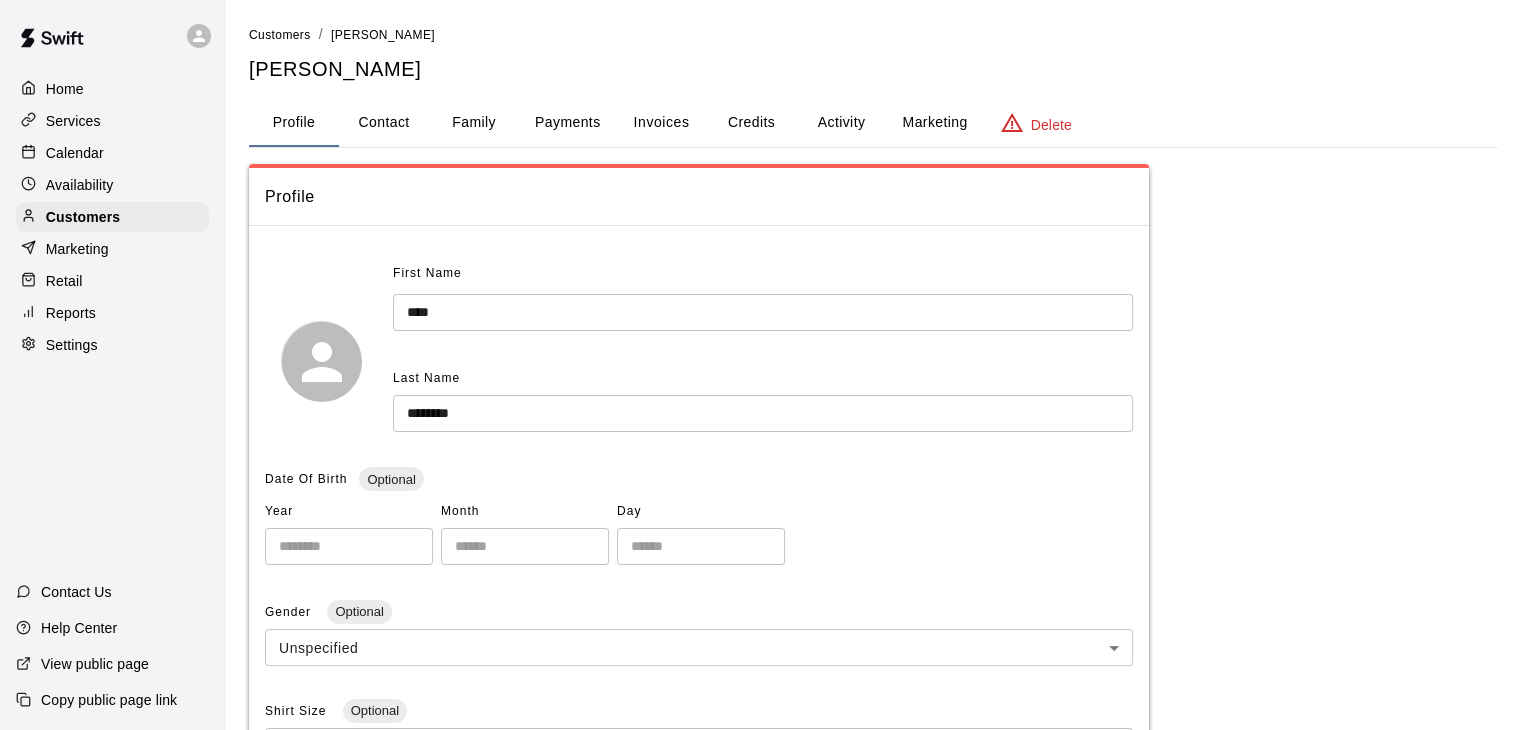 click on "Calendar" at bounding box center (112, 153) 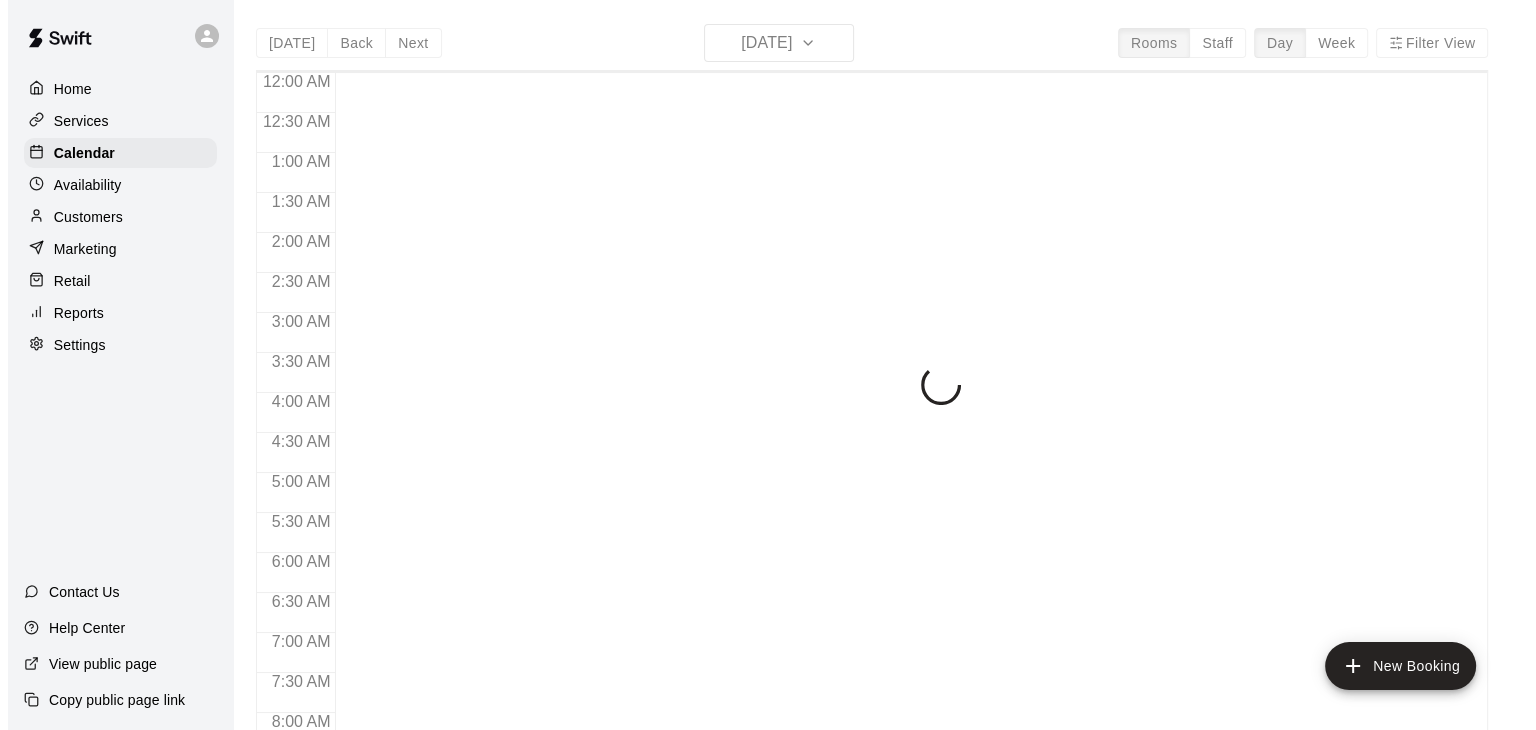 scroll, scrollTop: 972, scrollLeft: 0, axis: vertical 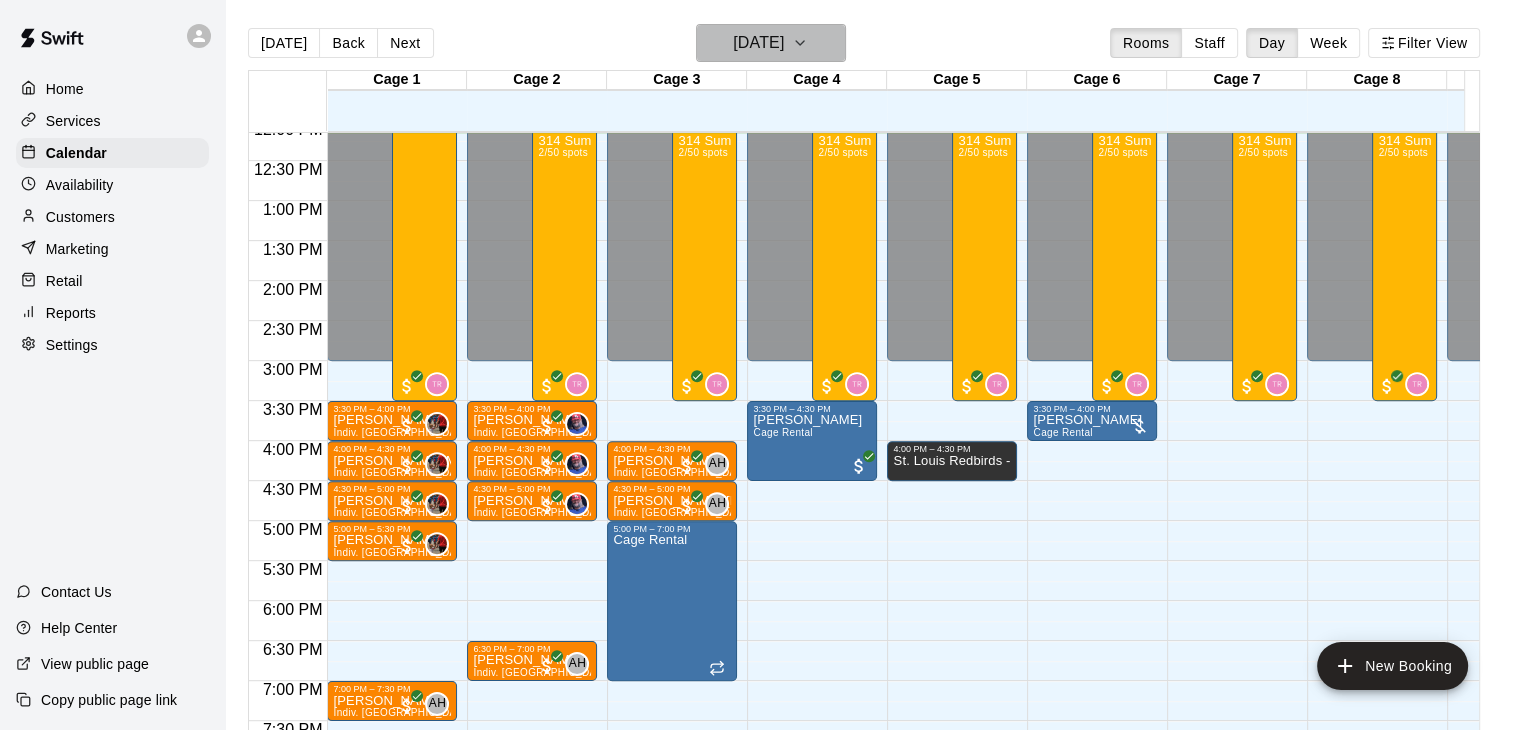 click on "[DATE]" at bounding box center [758, 43] 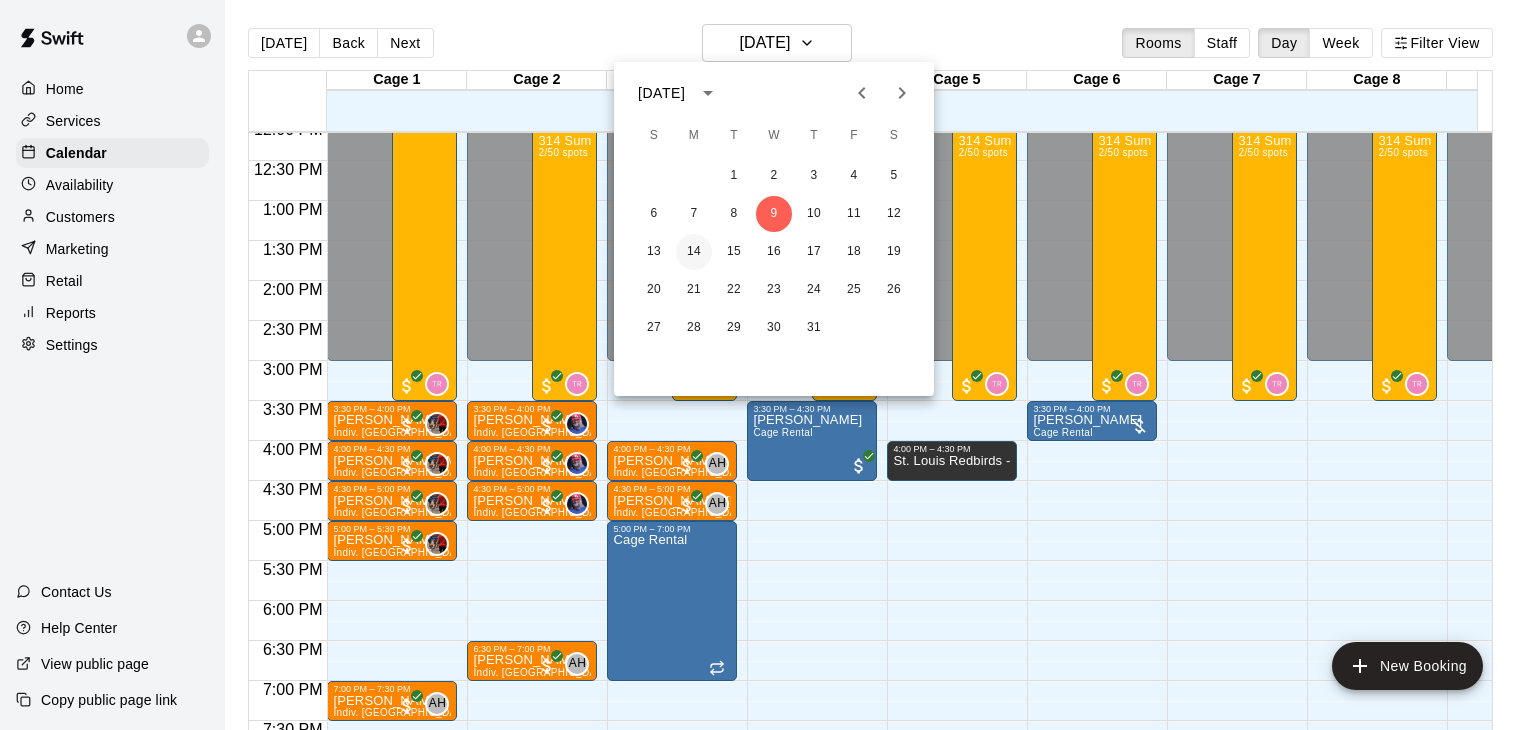 click on "14" at bounding box center [694, 252] 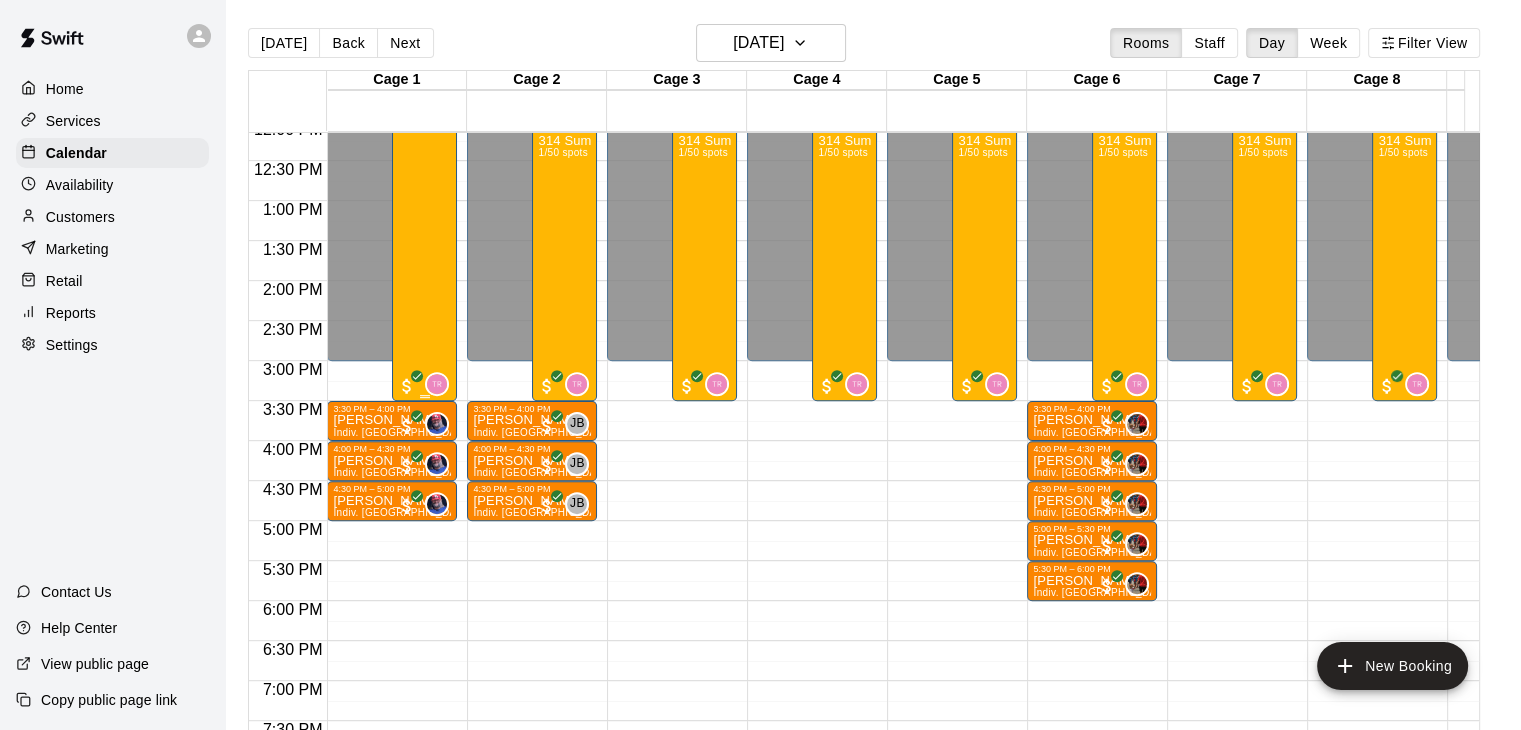 click on "314 Summer Camp | Week 6 (Full Day) 29/50 spots" at bounding box center [424, 259] 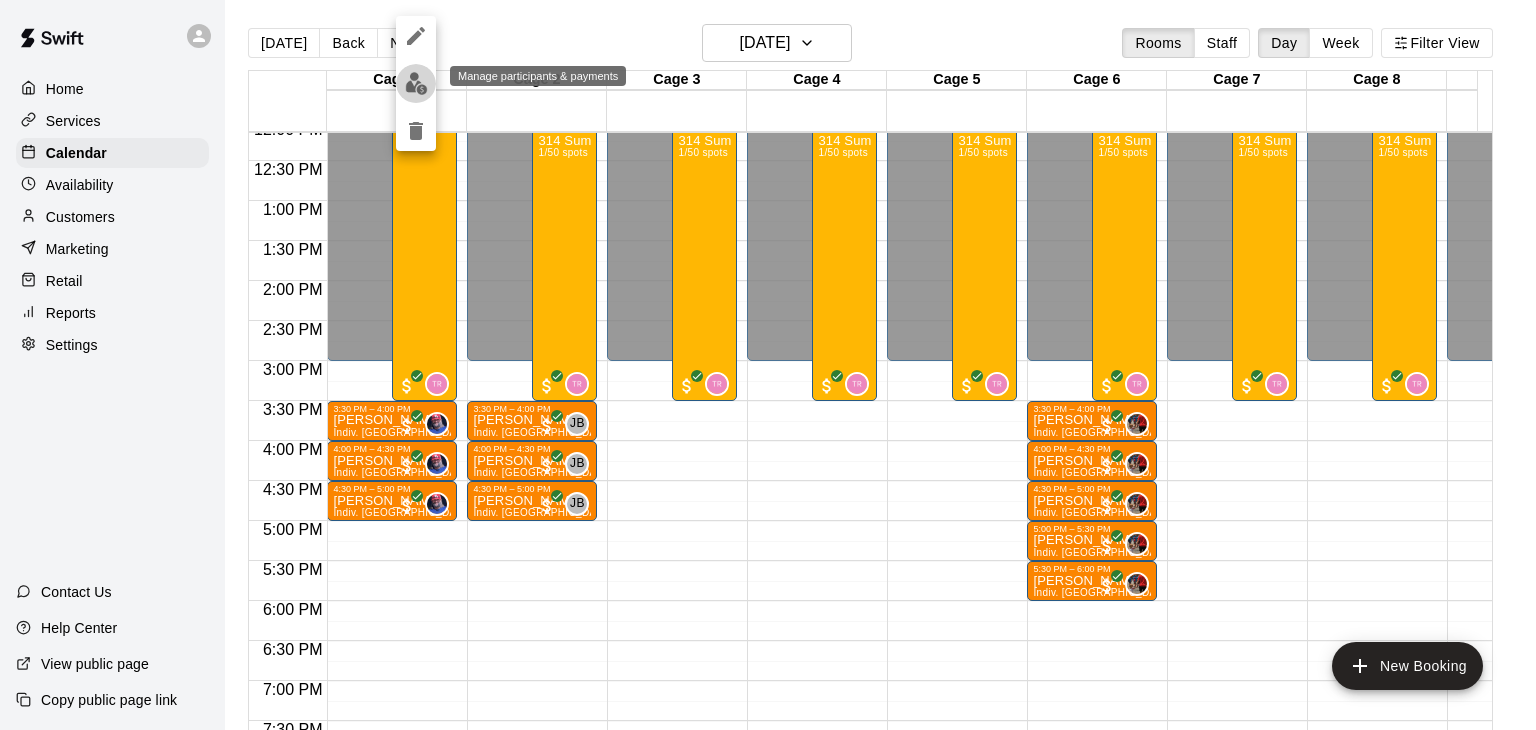 click at bounding box center [416, 83] 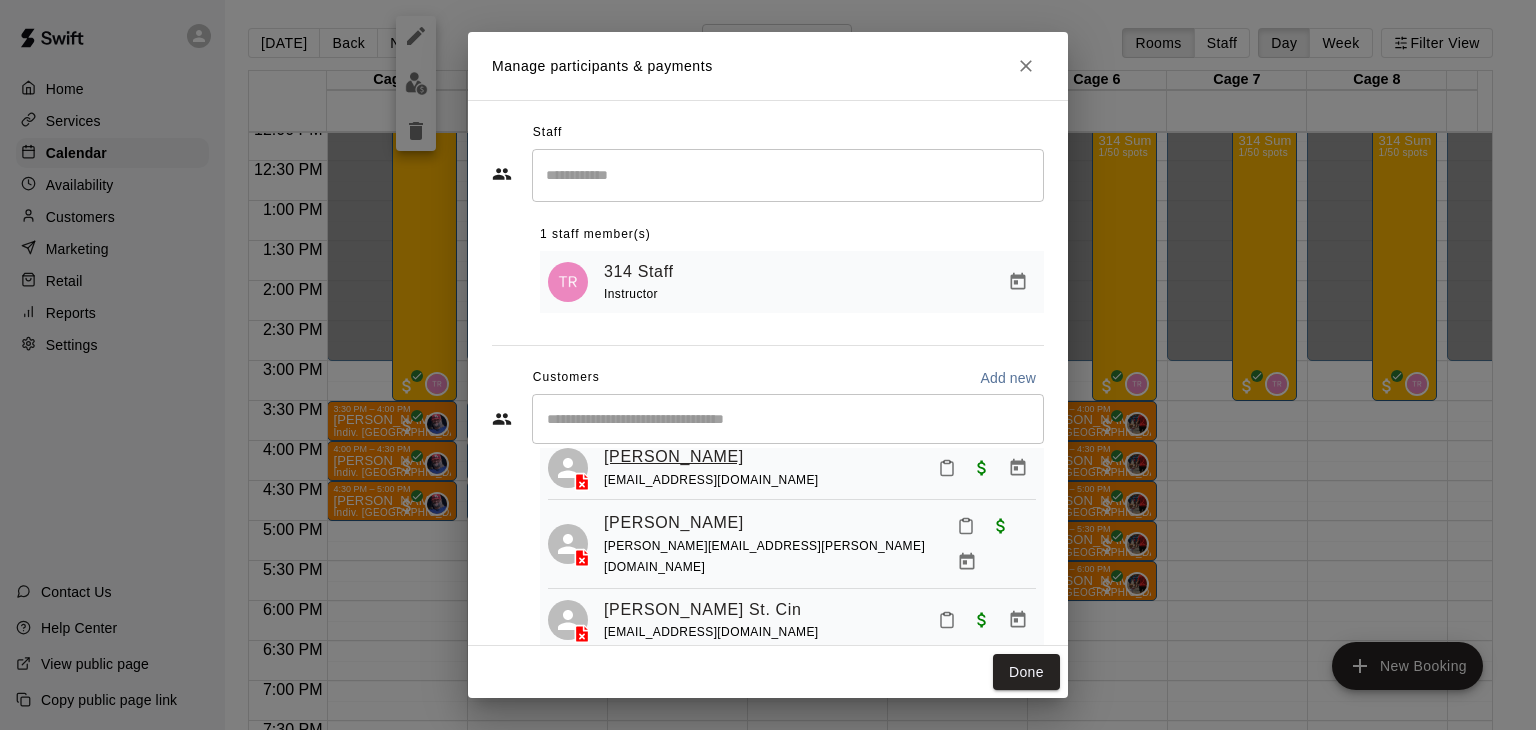 scroll, scrollTop: 60, scrollLeft: 0, axis: vertical 